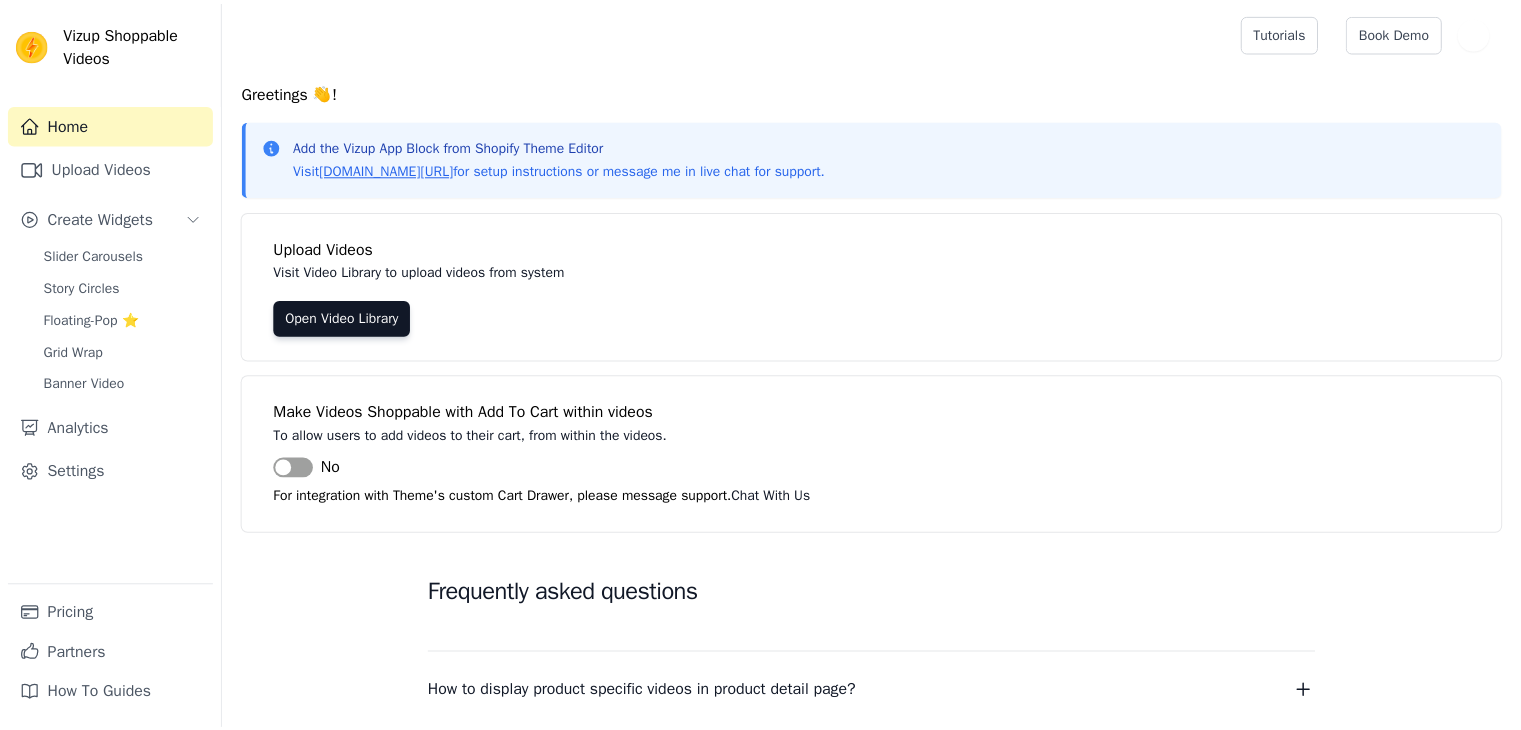 scroll, scrollTop: 0, scrollLeft: 0, axis: both 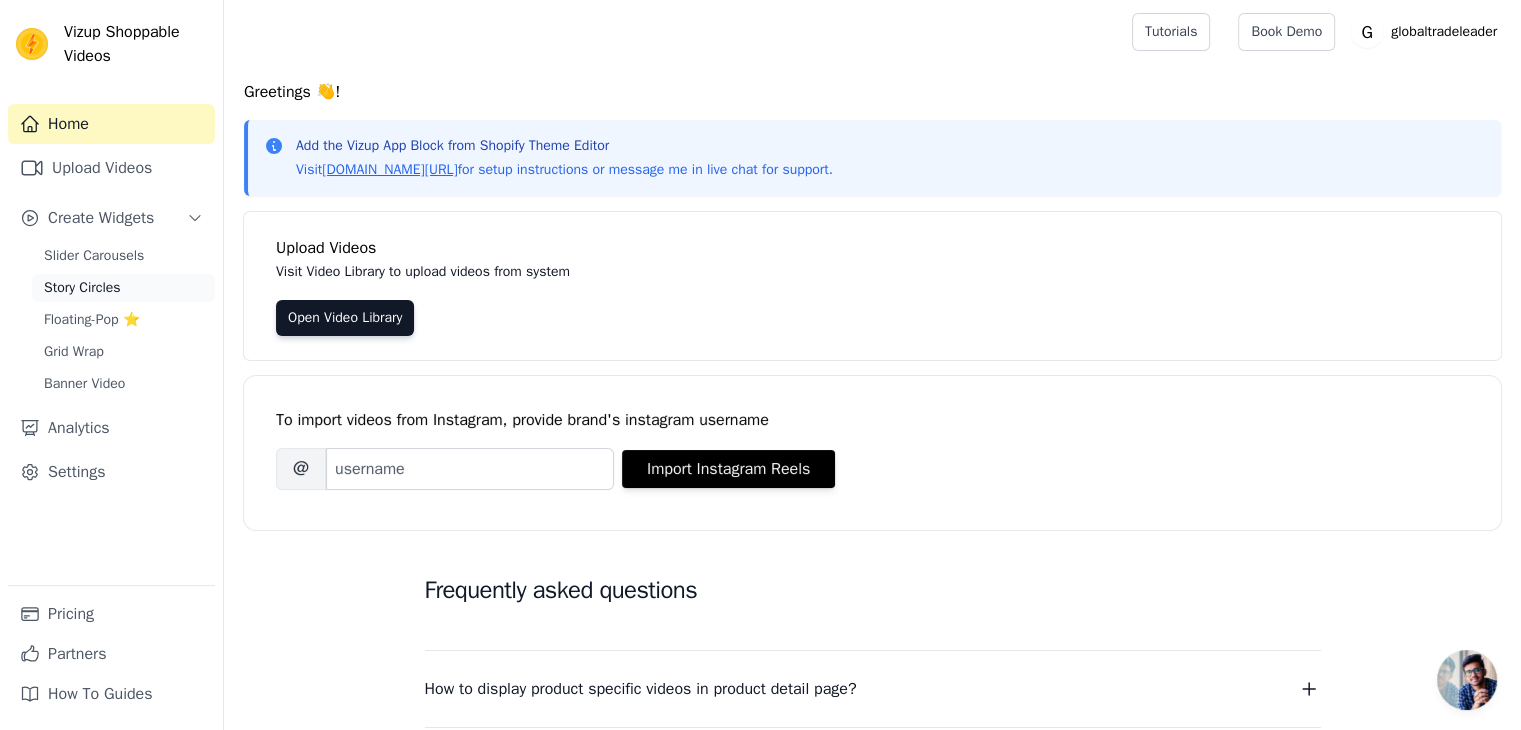 click on "Story Circles" at bounding box center [82, 288] 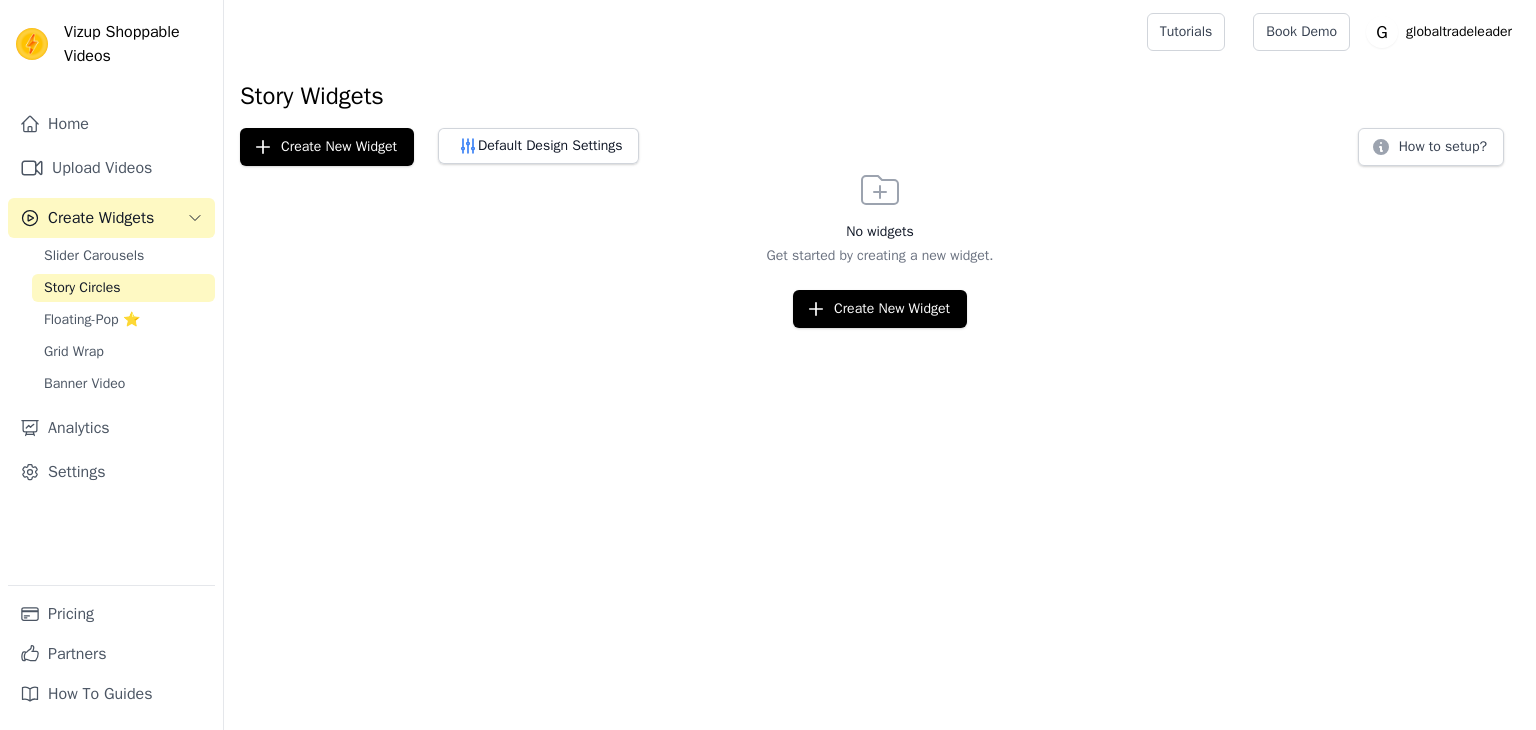 scroll, scrollTop: 0, scrollLeft: 0, axis: both 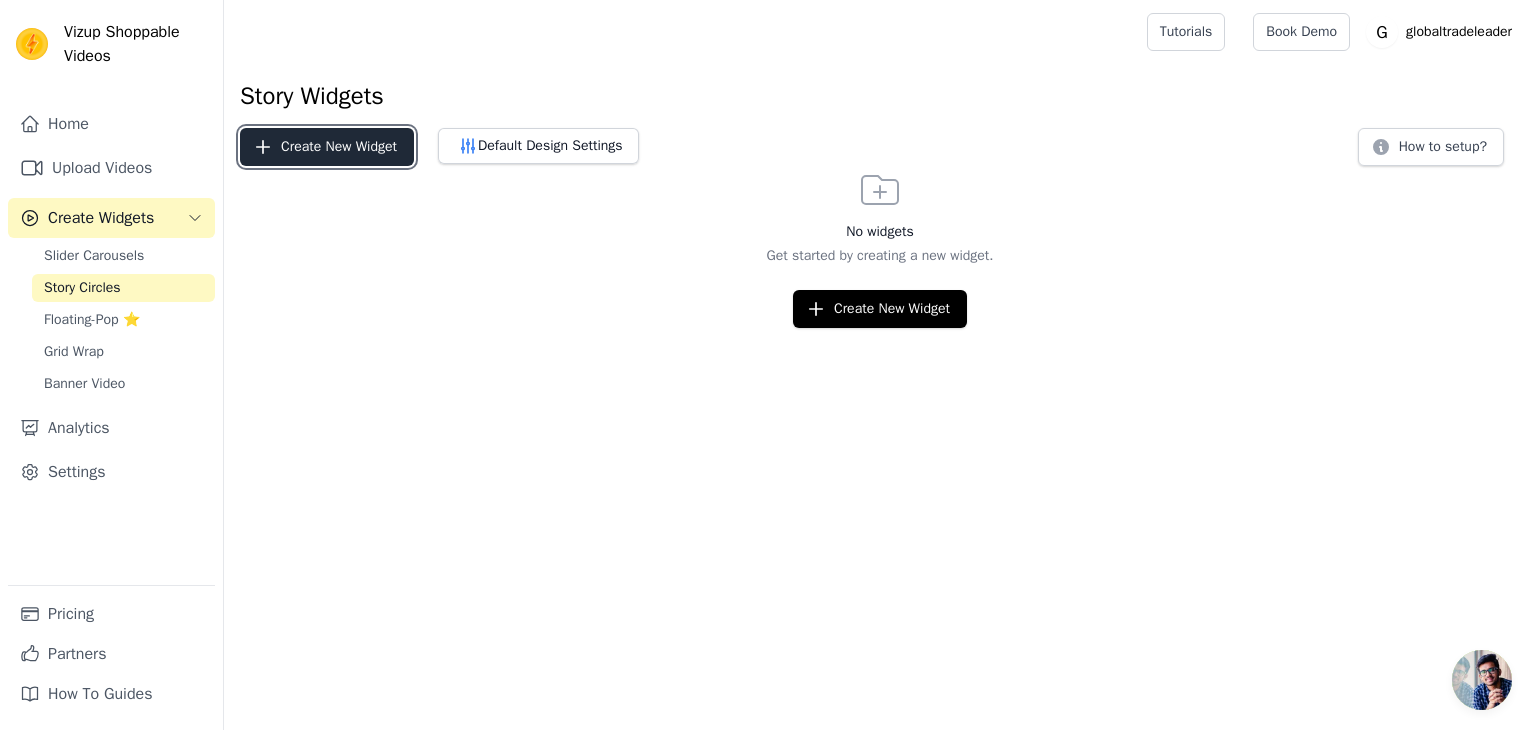 click on "Create New Widget" at bounding box center [327, 147] 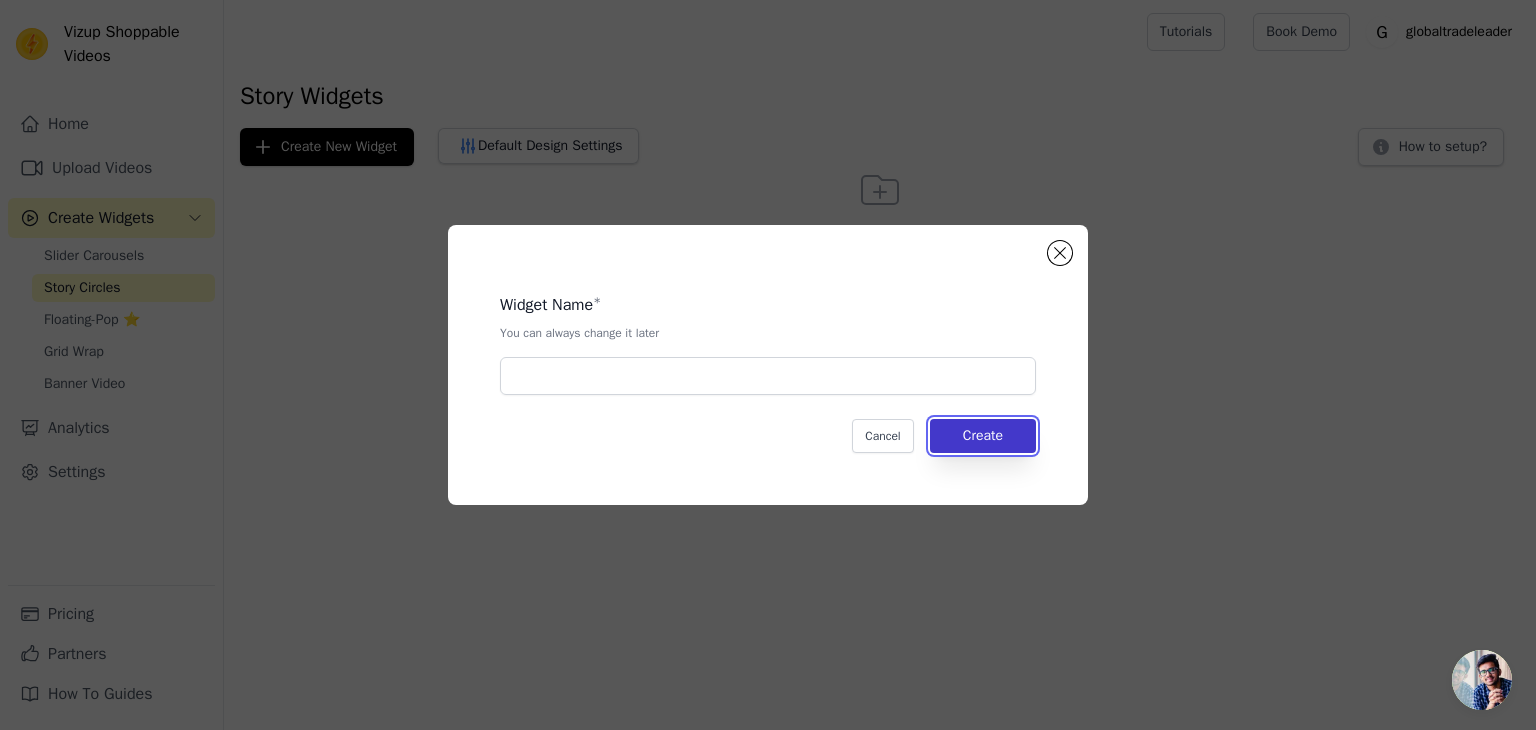 click on "Create" at bounding box center (983, 436) 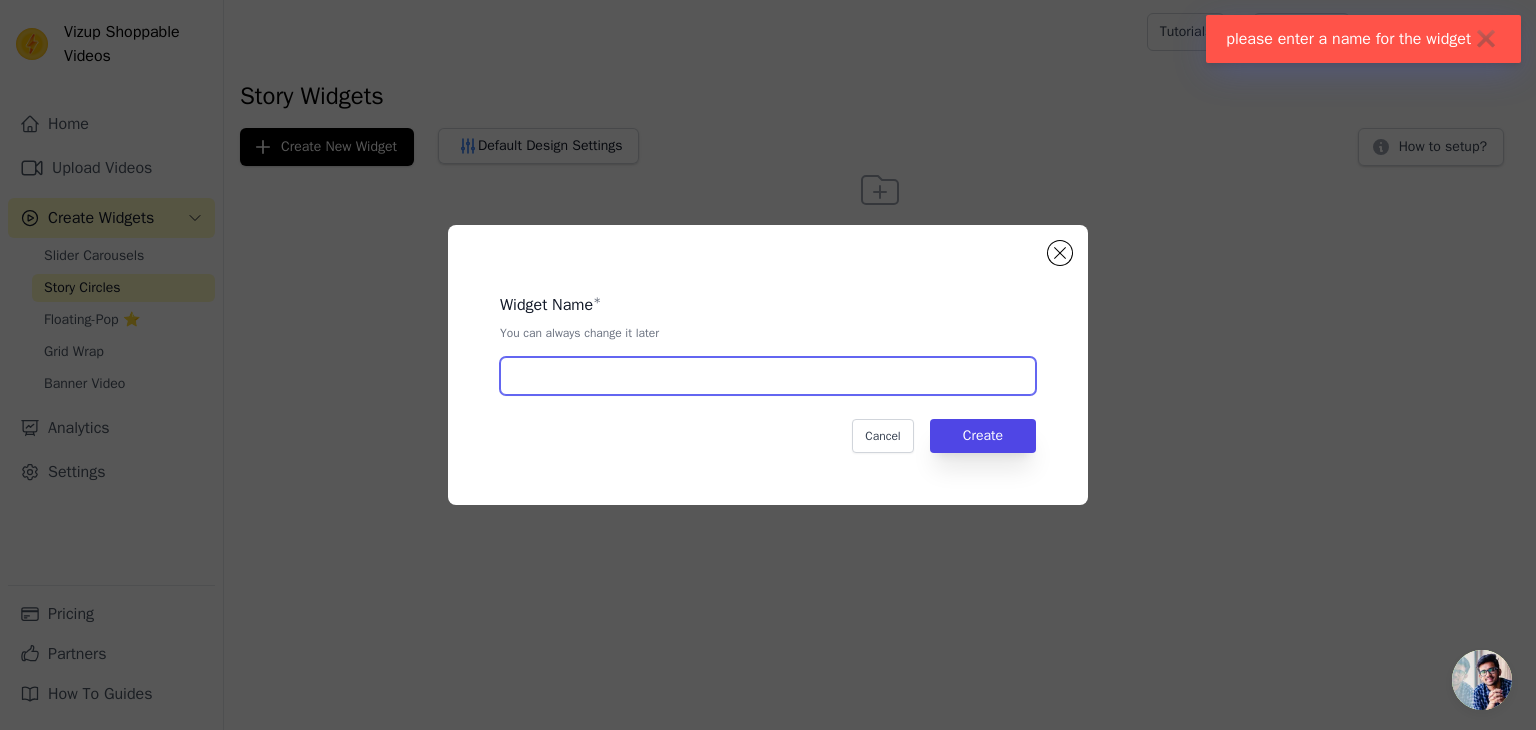 click at bounding box center (768, 376) 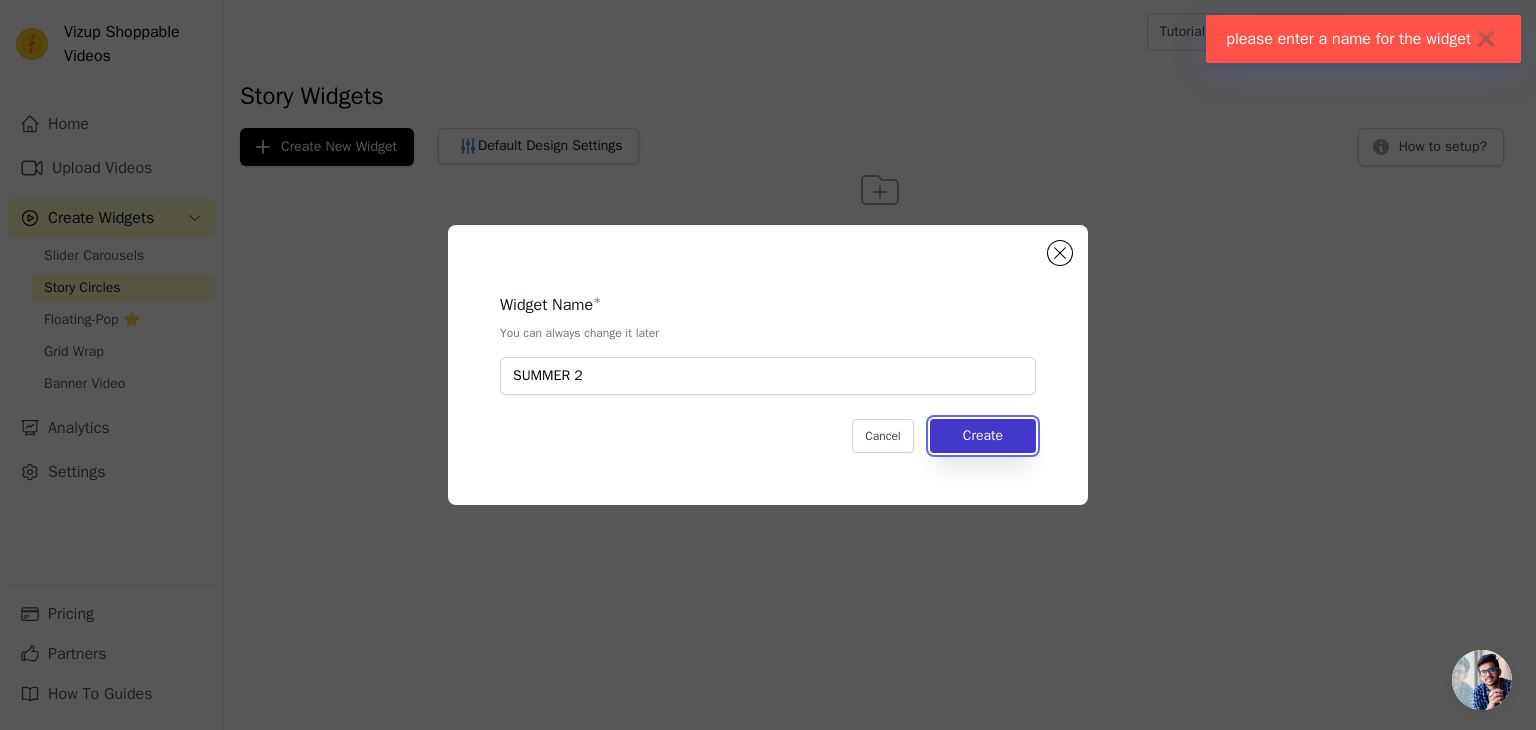click on "Create" at bounding box center [983, 436] 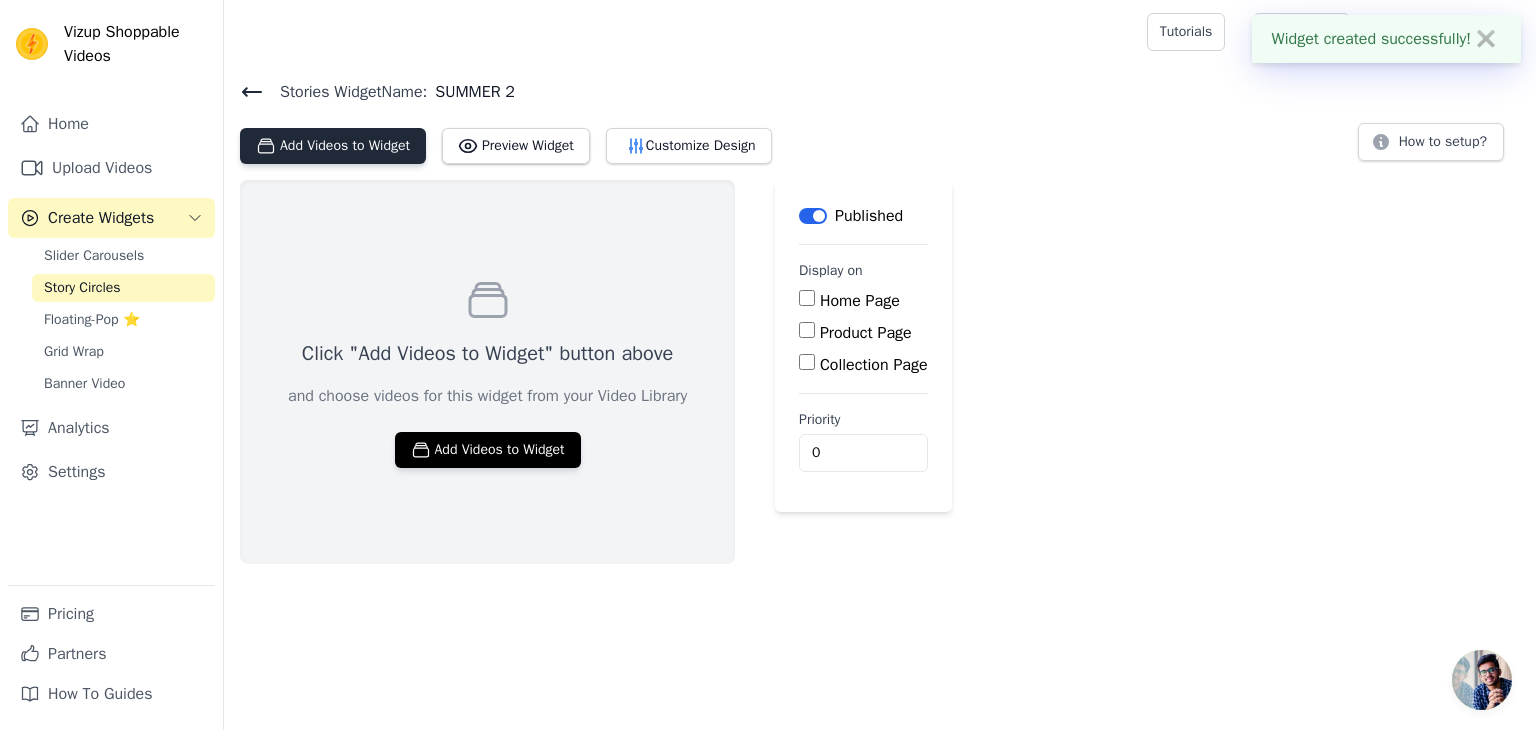 click on "Add Videos to Widget" at bounding box center (333, 146) 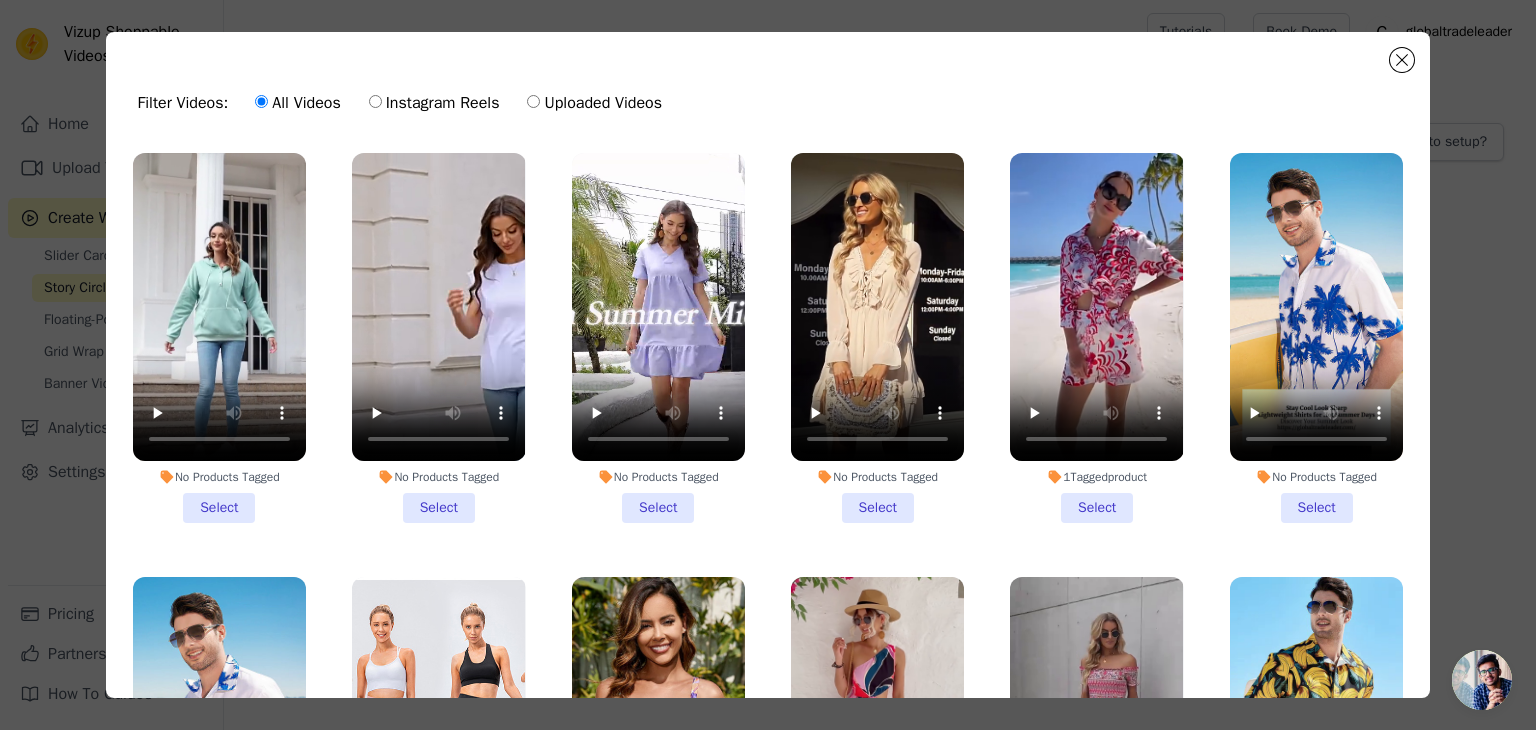 click on "No Products Tagged     Select" at bounding box center [219, 338] 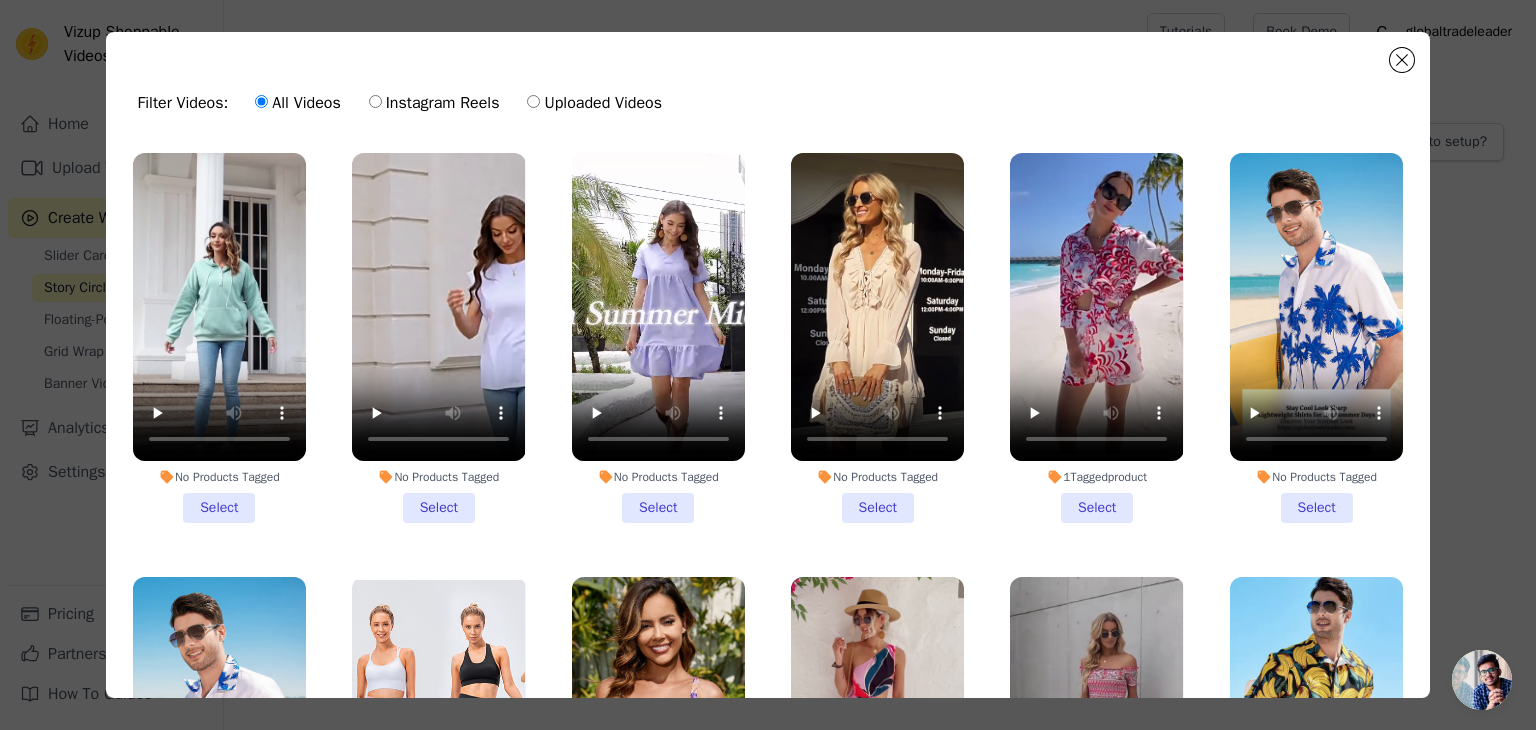 click on "No Products Tagged     Select" at bounding box center [0, 0] 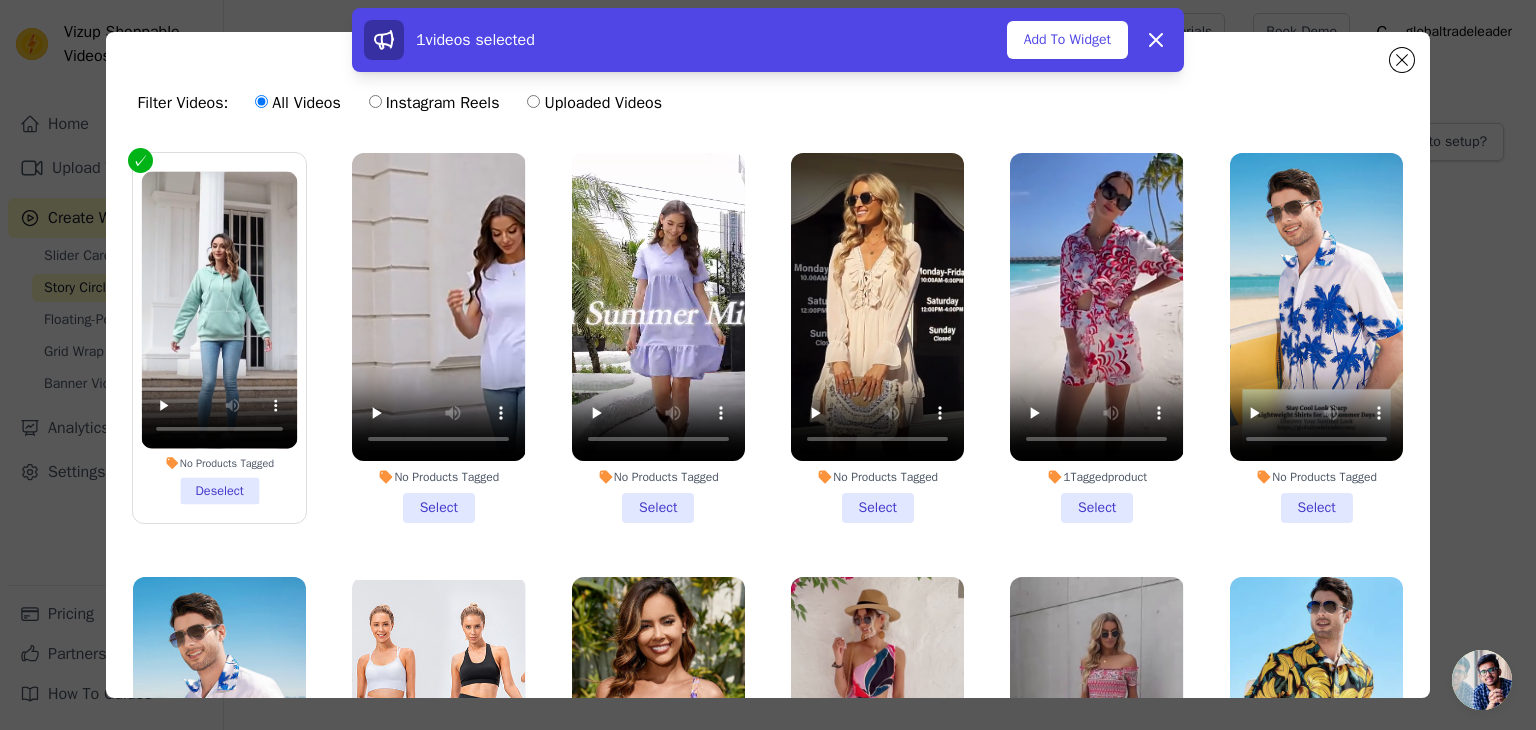 click on "No Products Tagged     Select" at bounding box center [438, 338] 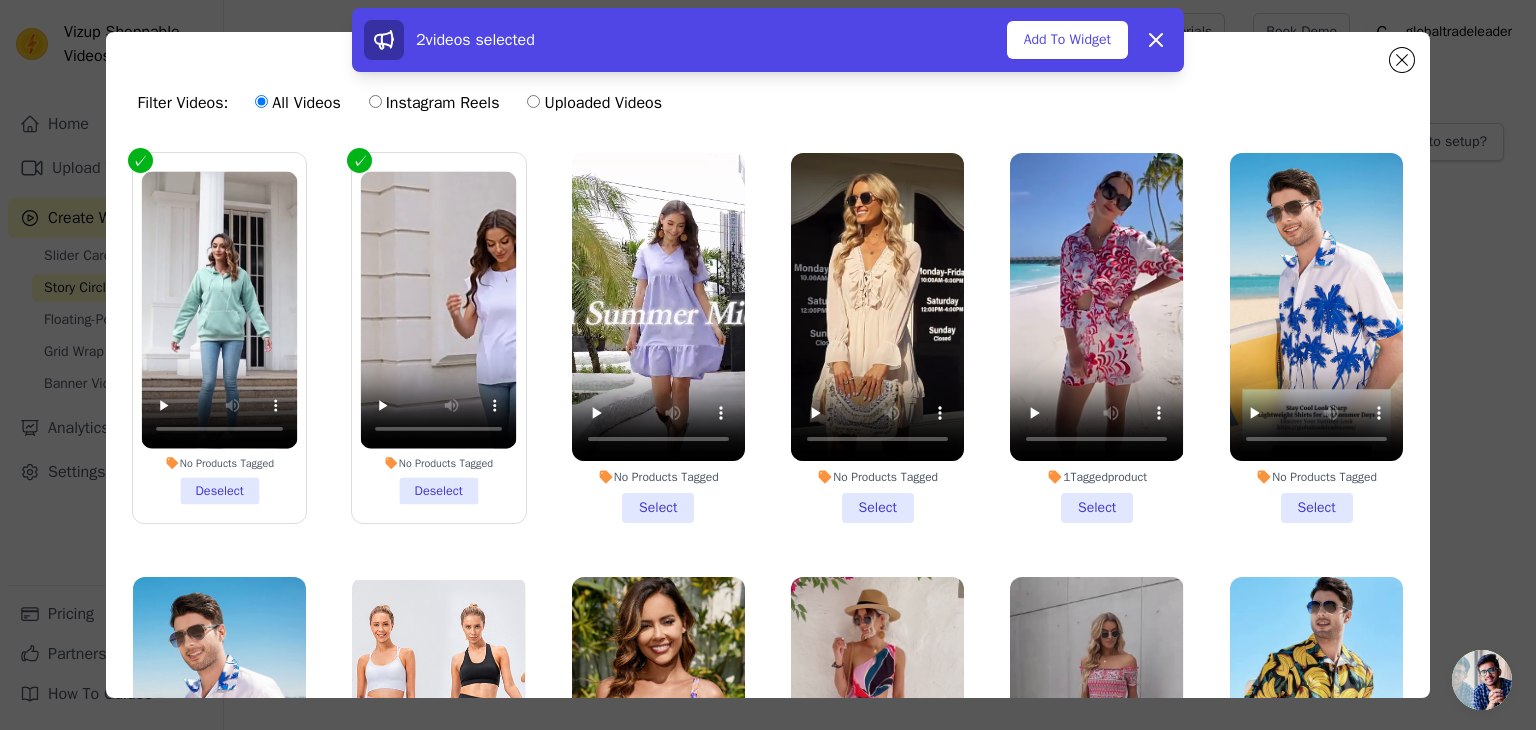 click on "No Products Tagged     Select" at bounding box center (658, 338) 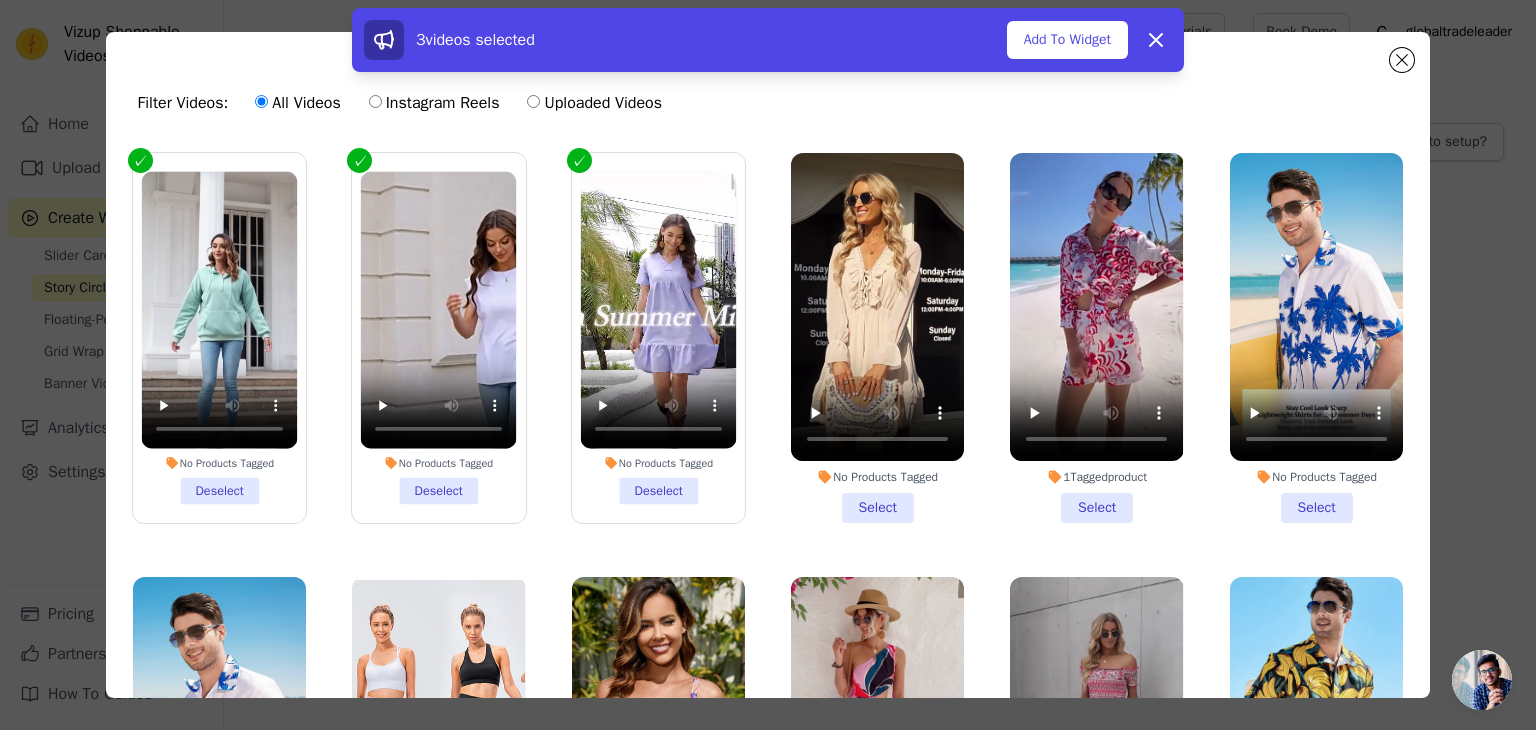 click on "No Products Tagged     Select" at bounding box center [877, 338] 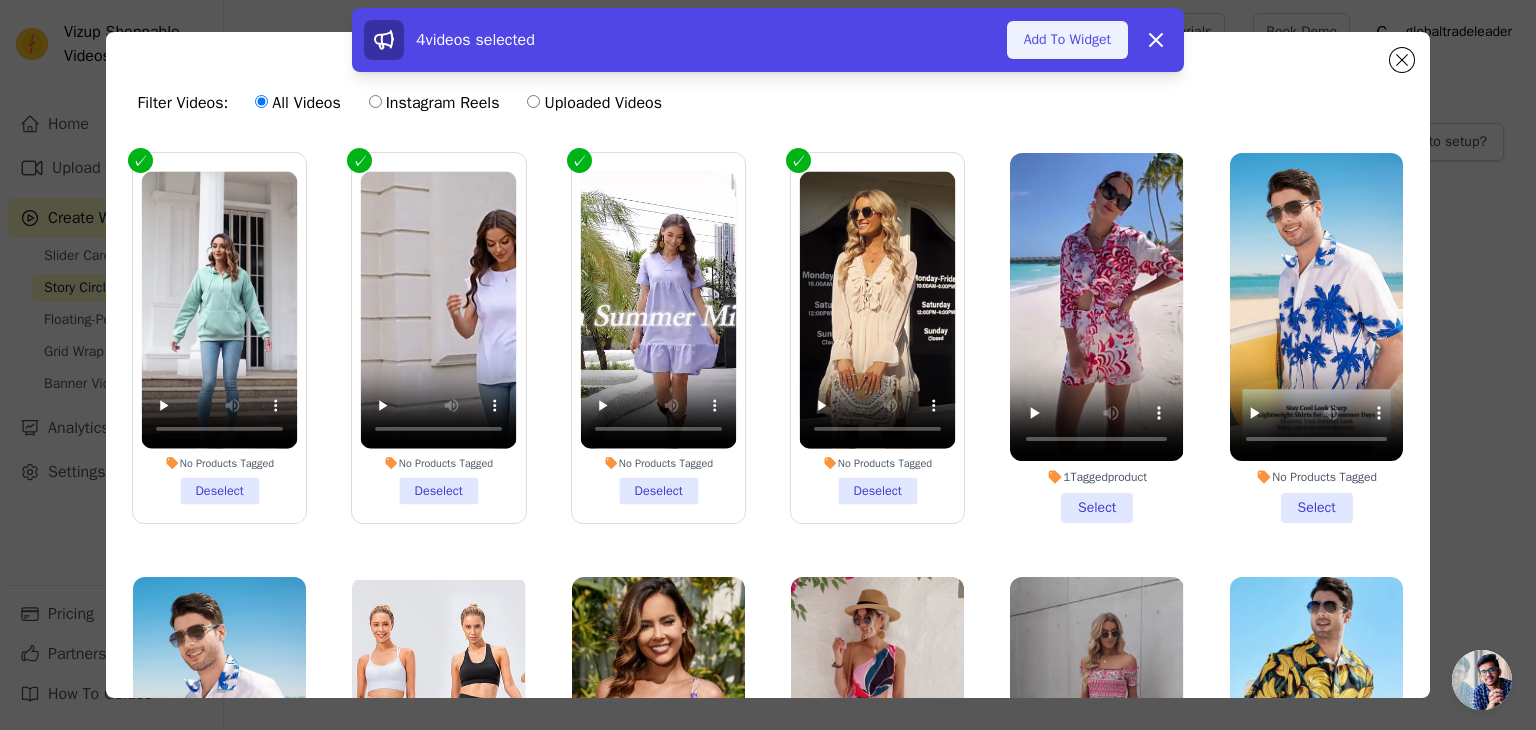 click on "Add To Widget" at bounding box center (1067, 40) 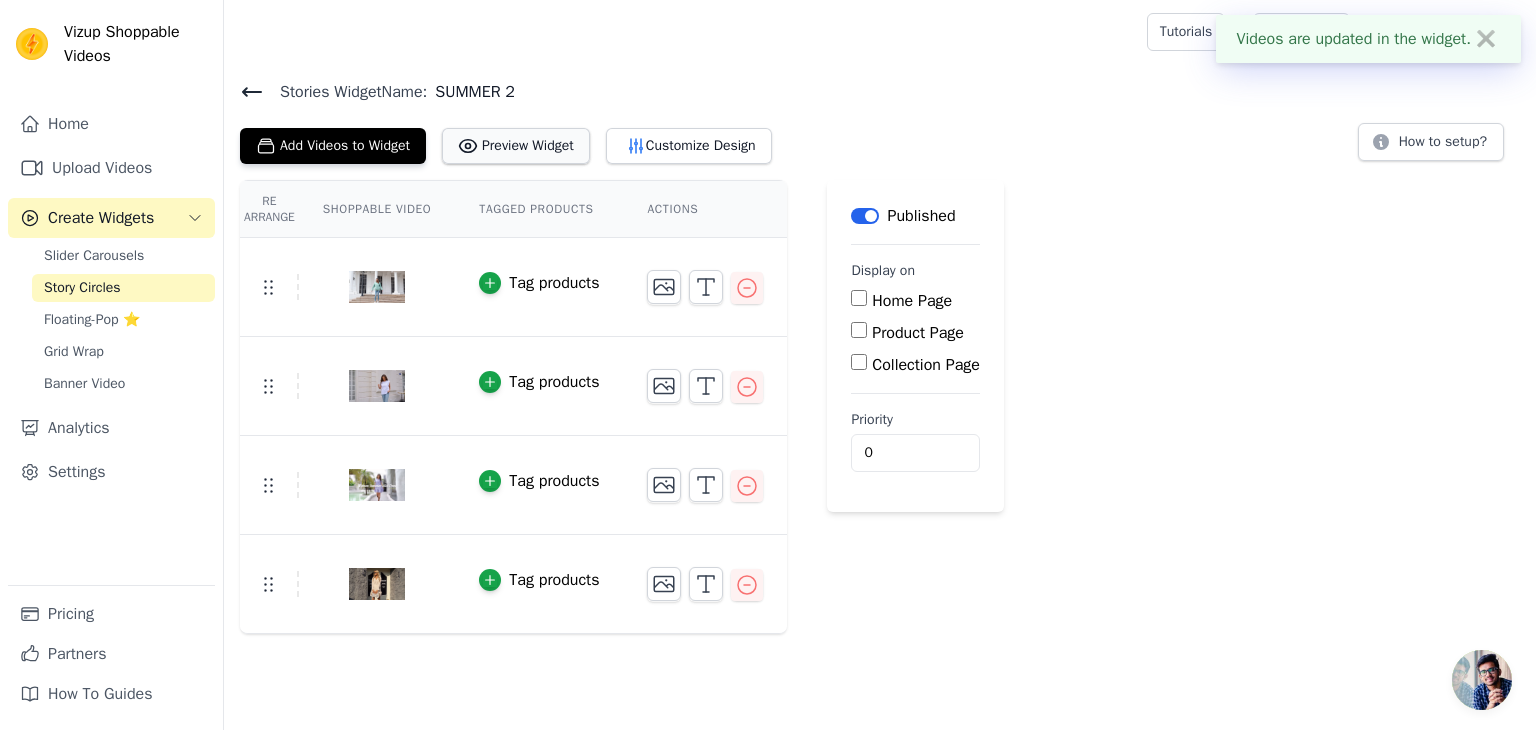 click on "Preview Widget" at bounding box center [516, 146] 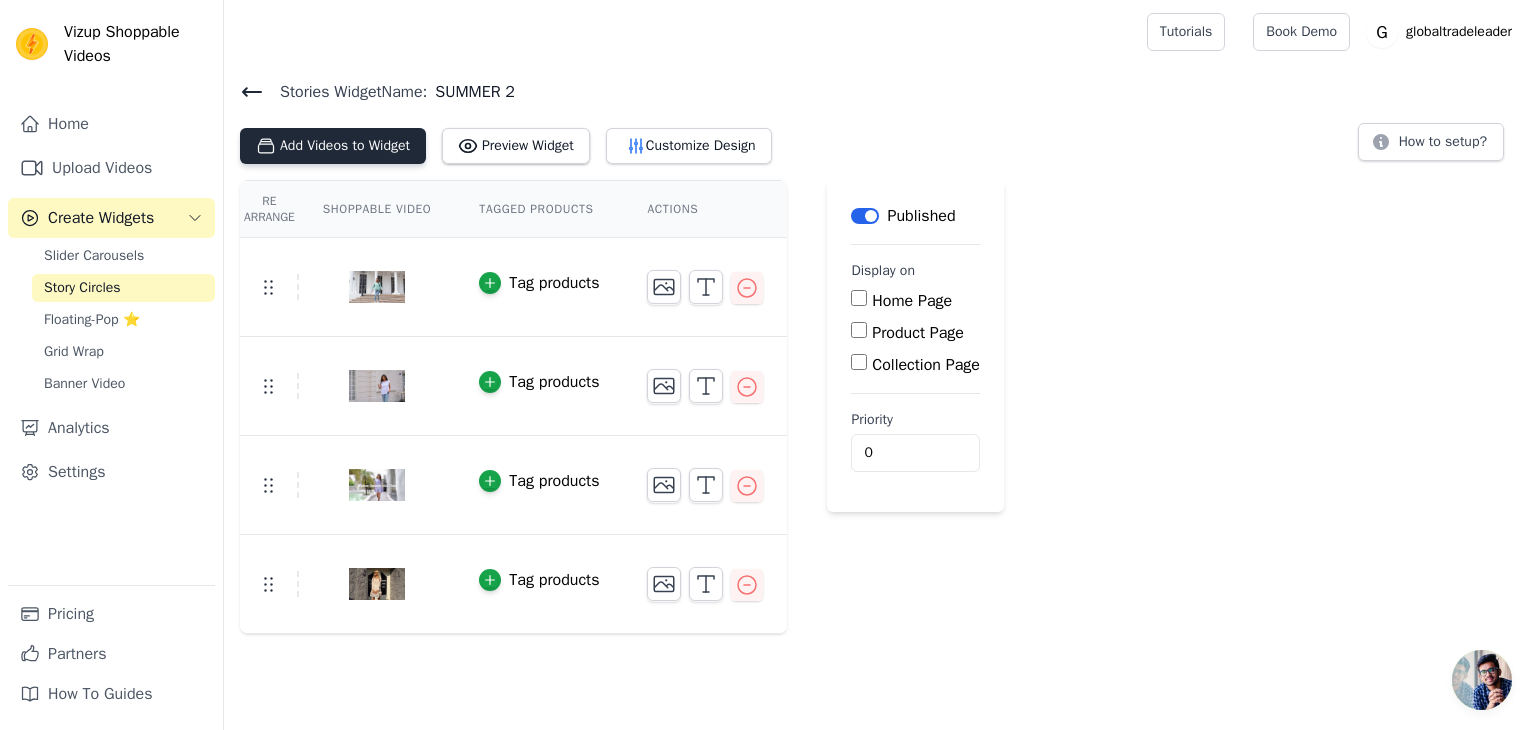 click on "Add Videos to Widget" at bounding box center (333, 146) 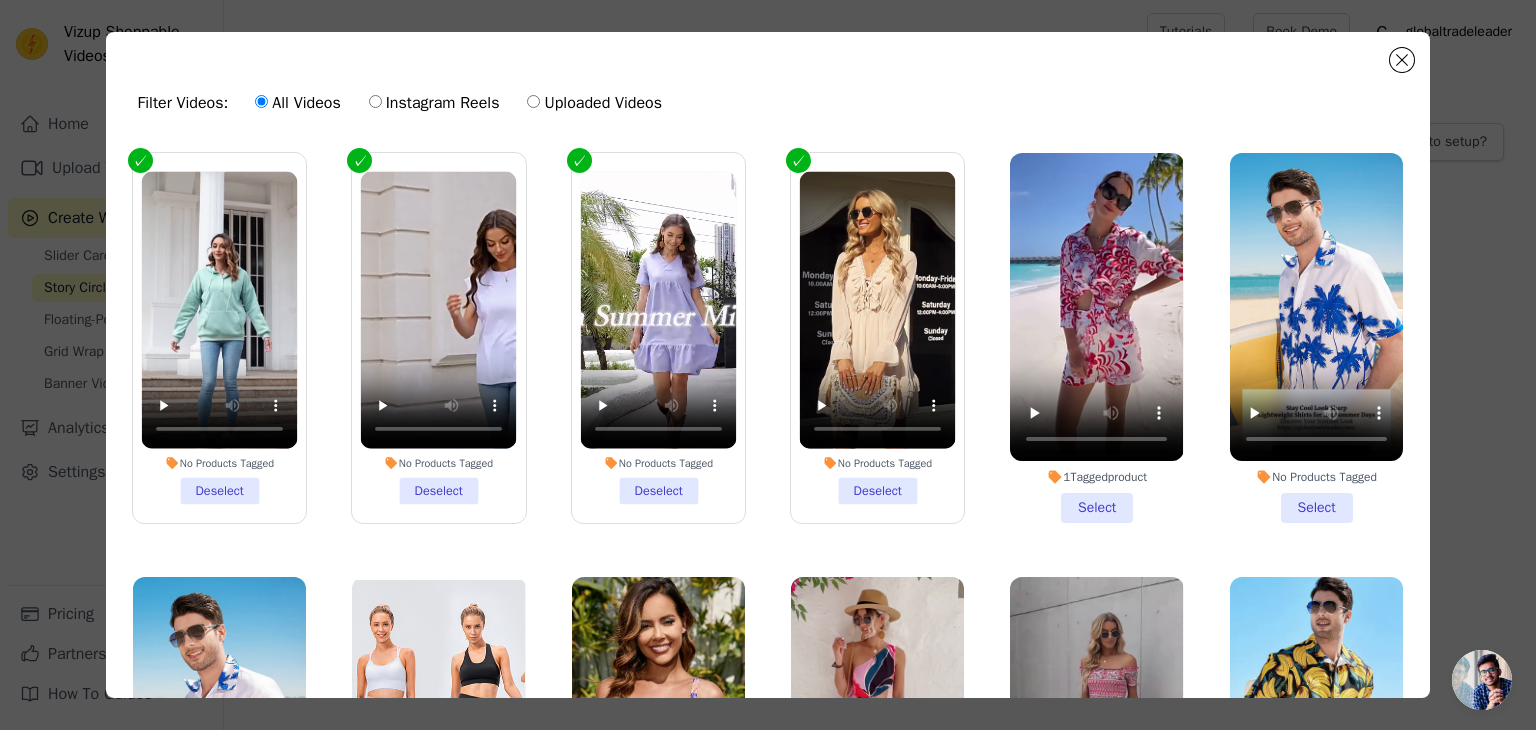 click on "1  Tagged  product     Select" at bounding box center (1096, 338) 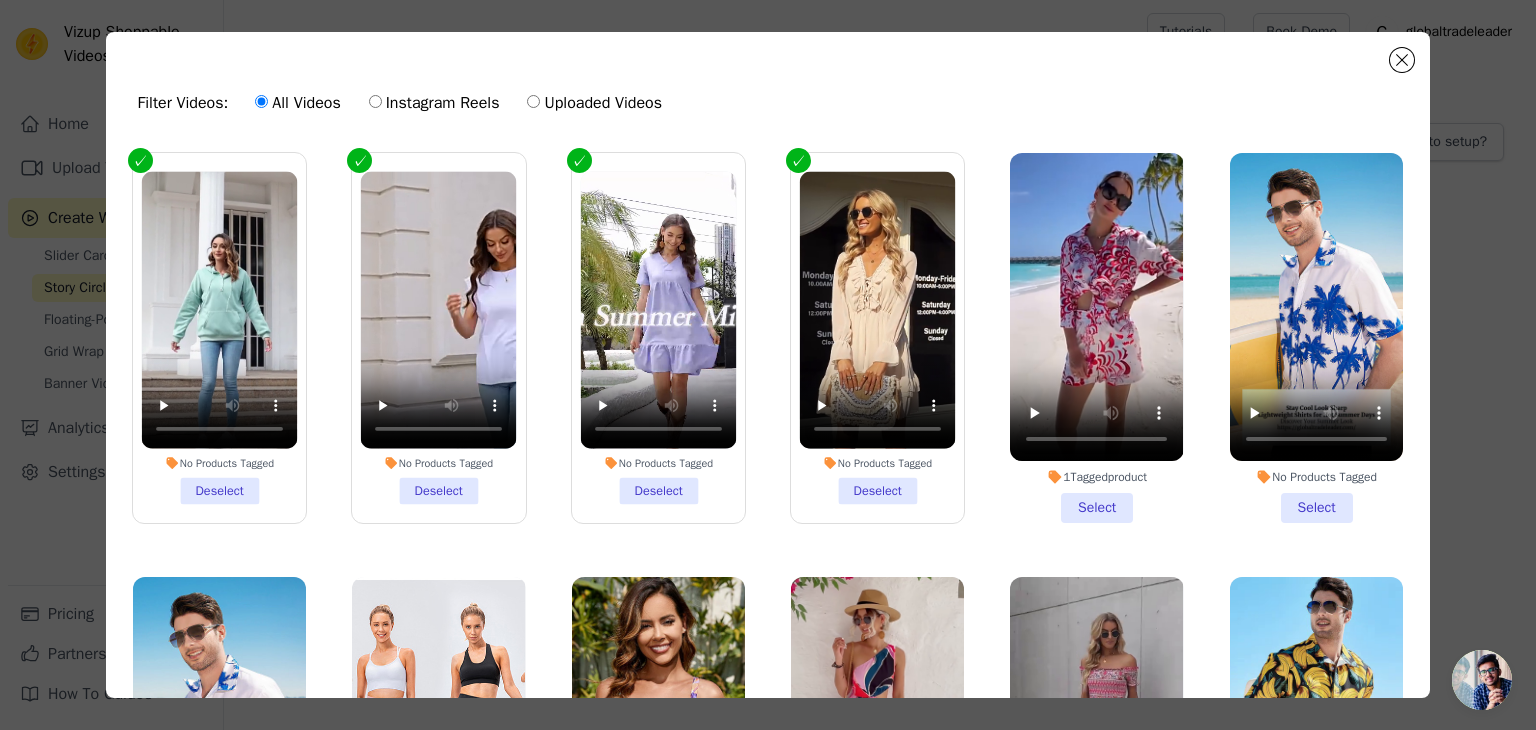 click on "1  Tagged  product     Select" at bounding box center (0, 0) 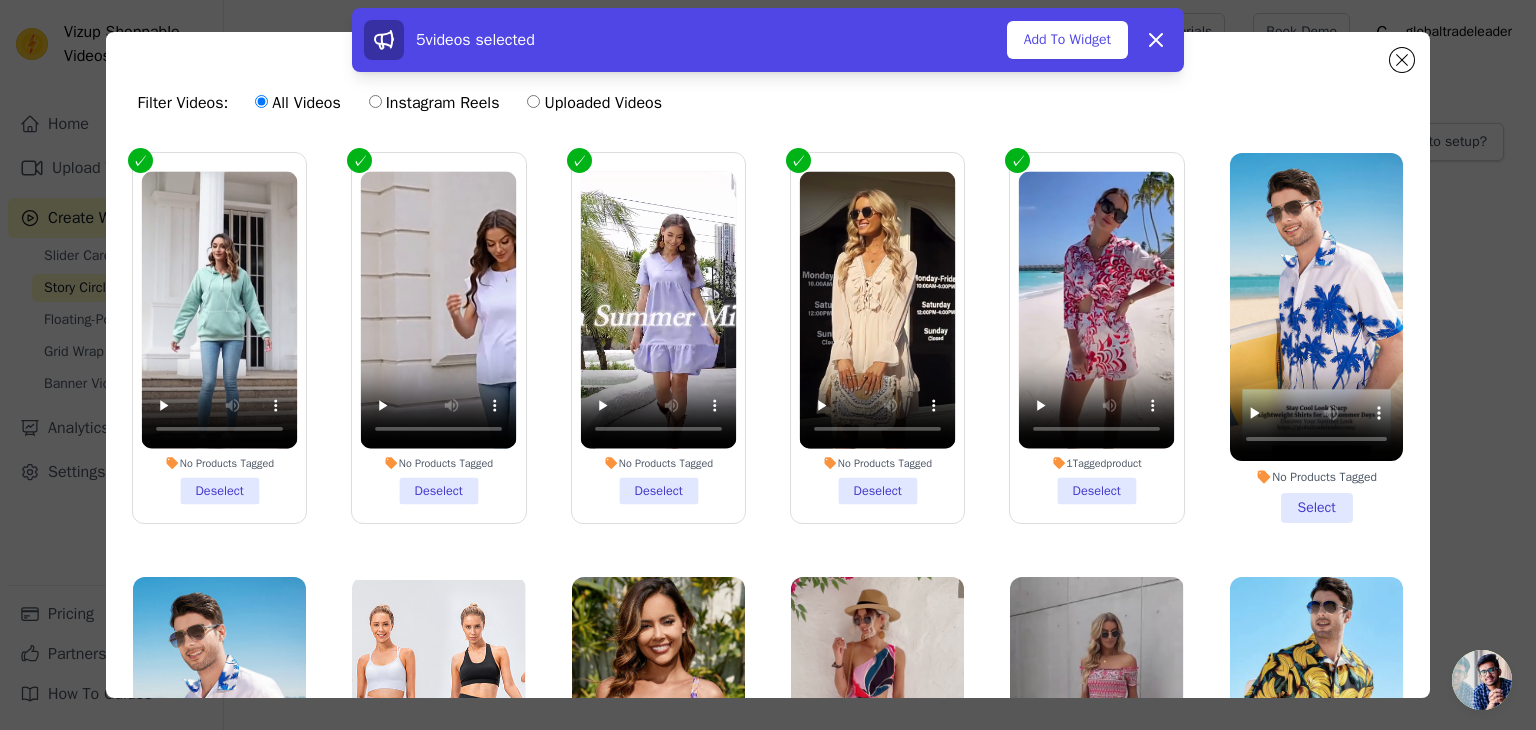 click on "No Products Tagged     Select" at bounding box center [1316, 338] 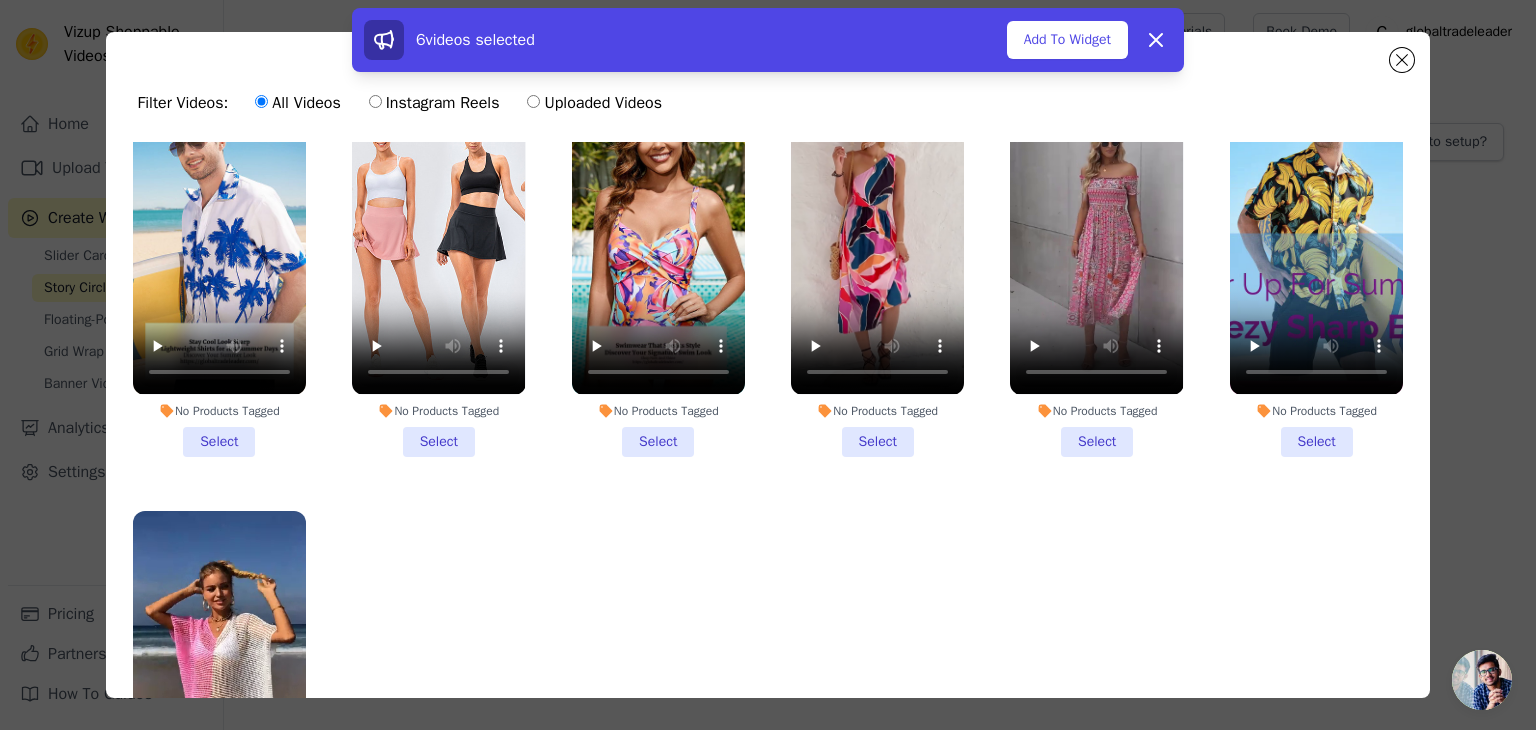 scroll, scrollTop: 500, scrollLeft: 0, axis: vertical 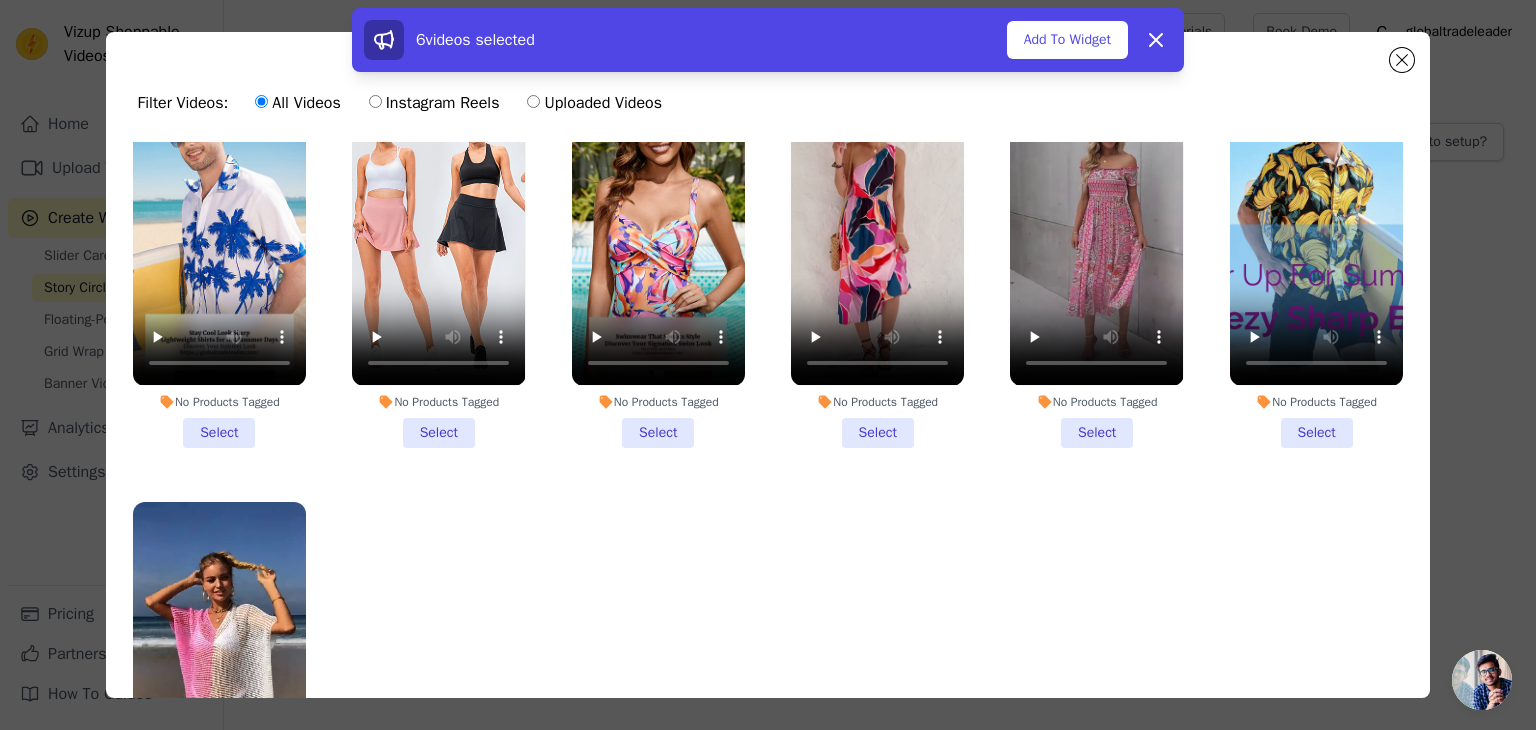 click on "No Products Tagged     Select" at bounding box center [1096, 262] 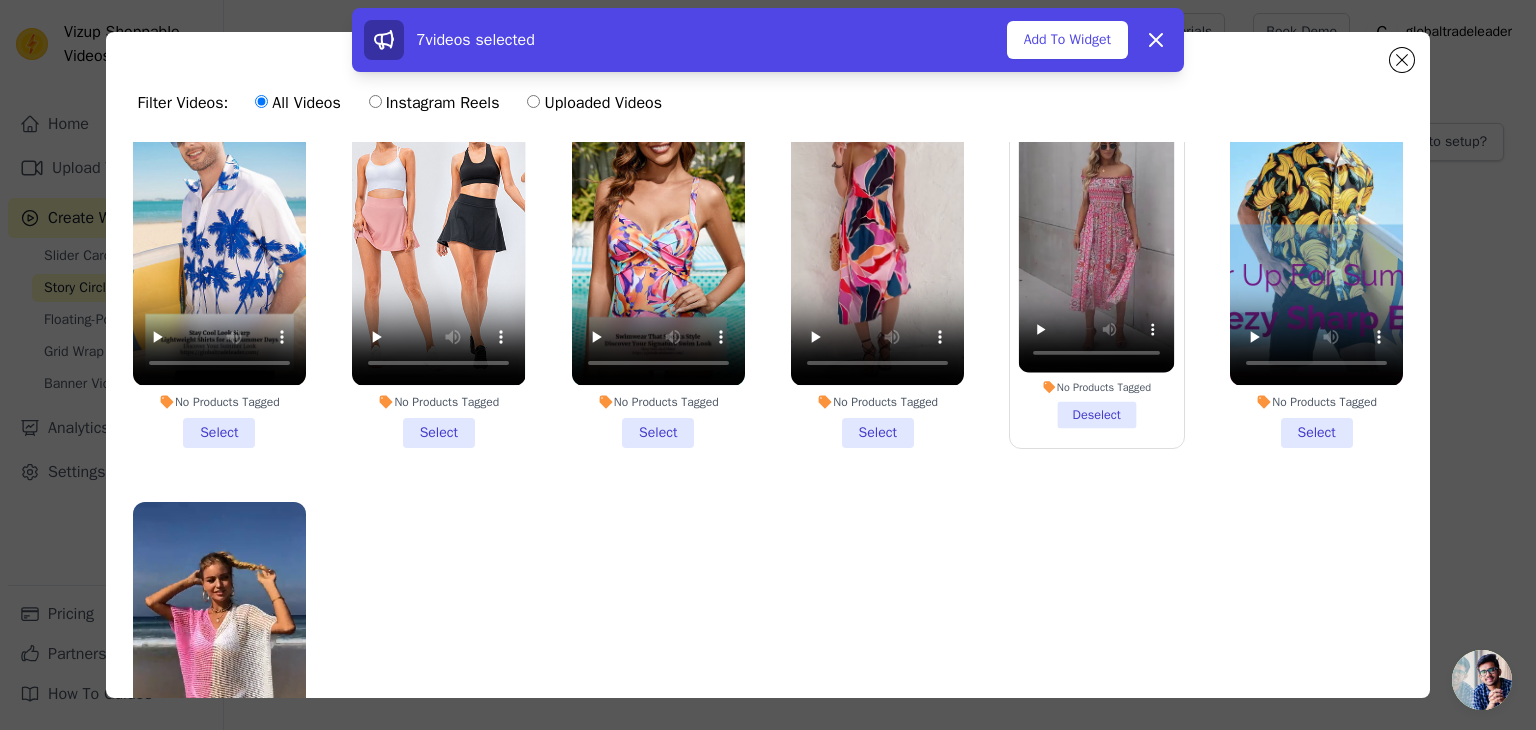 click on "No Products Tagged     Select" at bounding box center (877, 262) 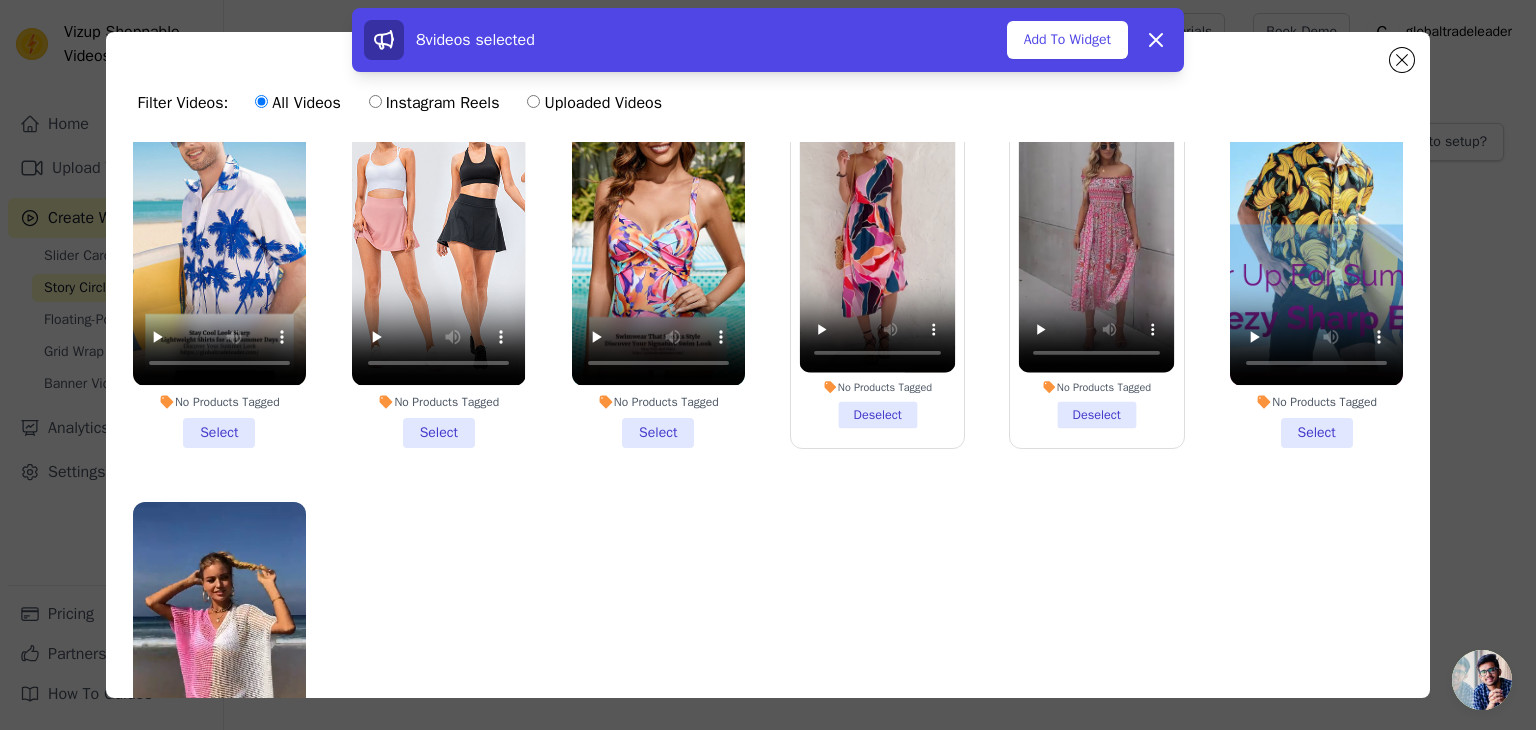 click on "No Products Tagged     Select" at bounding box center (658, 262) 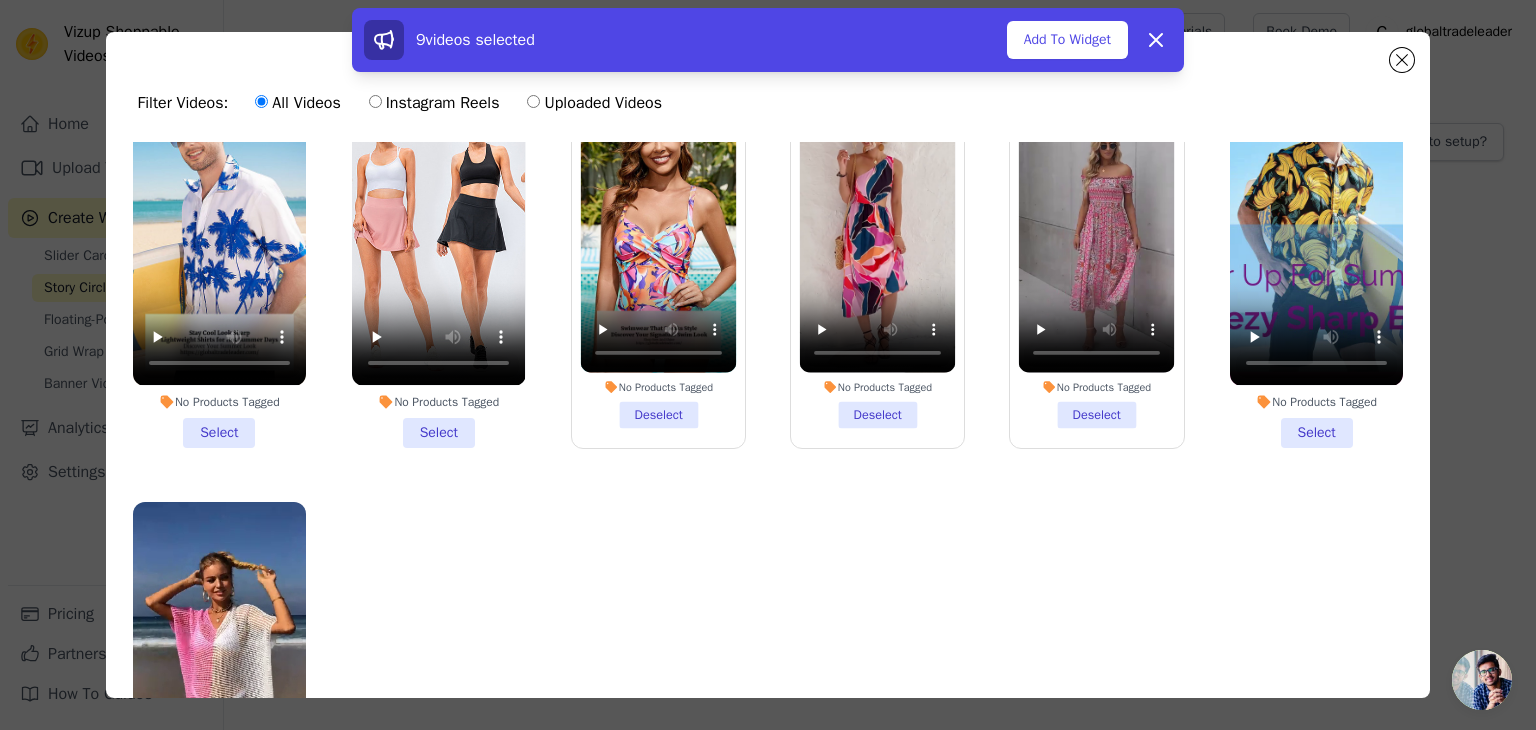 click on "No Products Tagged     Select" at bounding box center [438, 262] 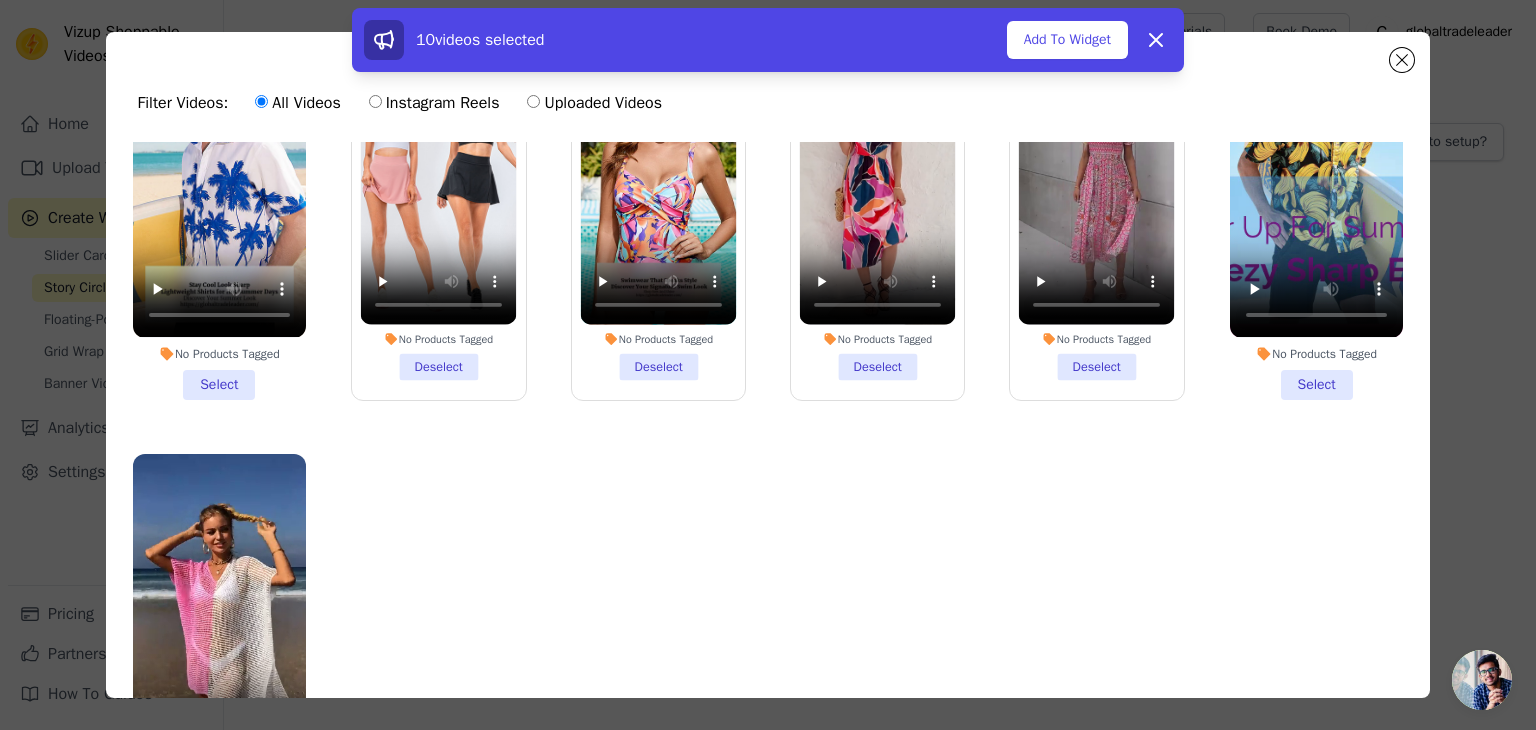 scroll, scrollTop: 595, scrollLeft: 0, axis: vertical 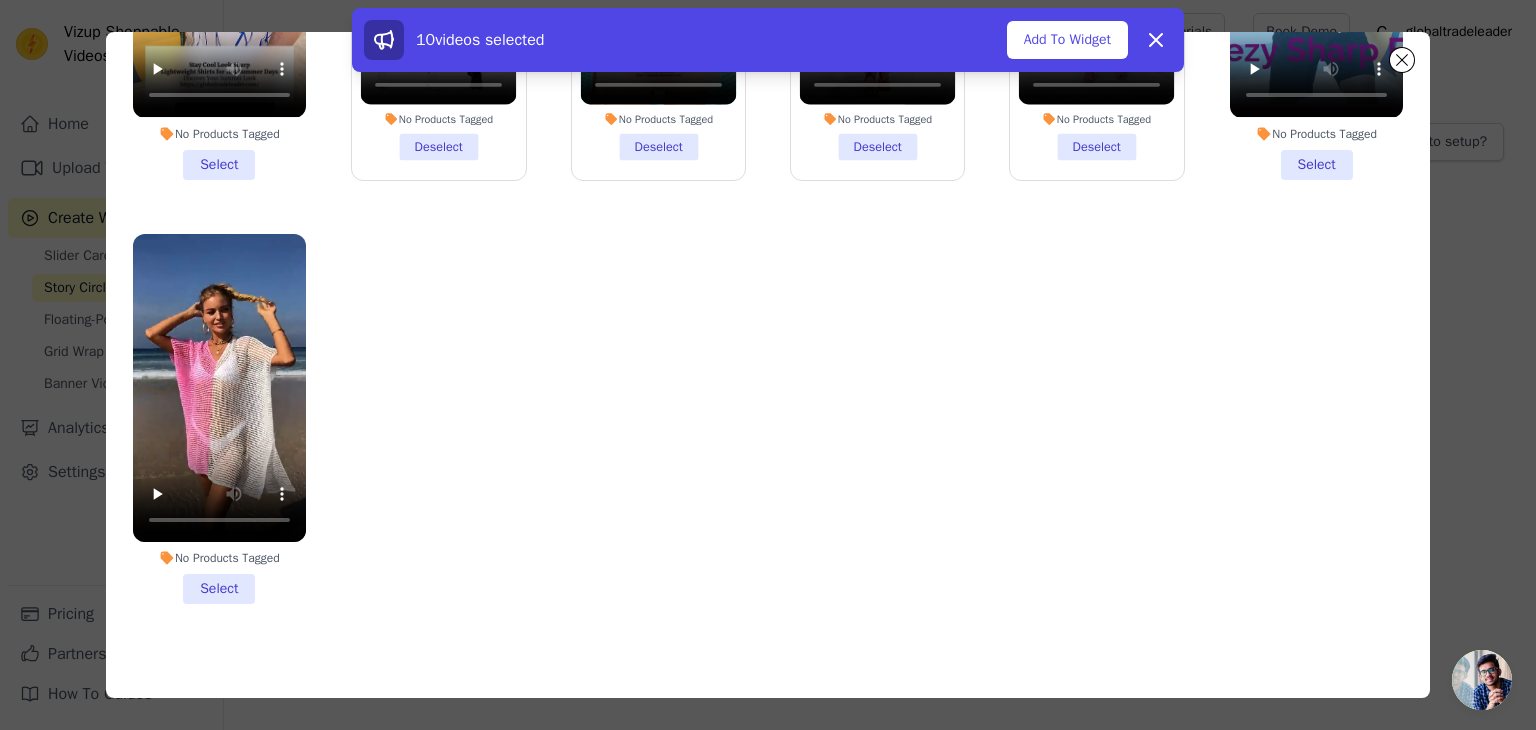 click on "No Products Tagged     Select" at bounding box center (219, 419) 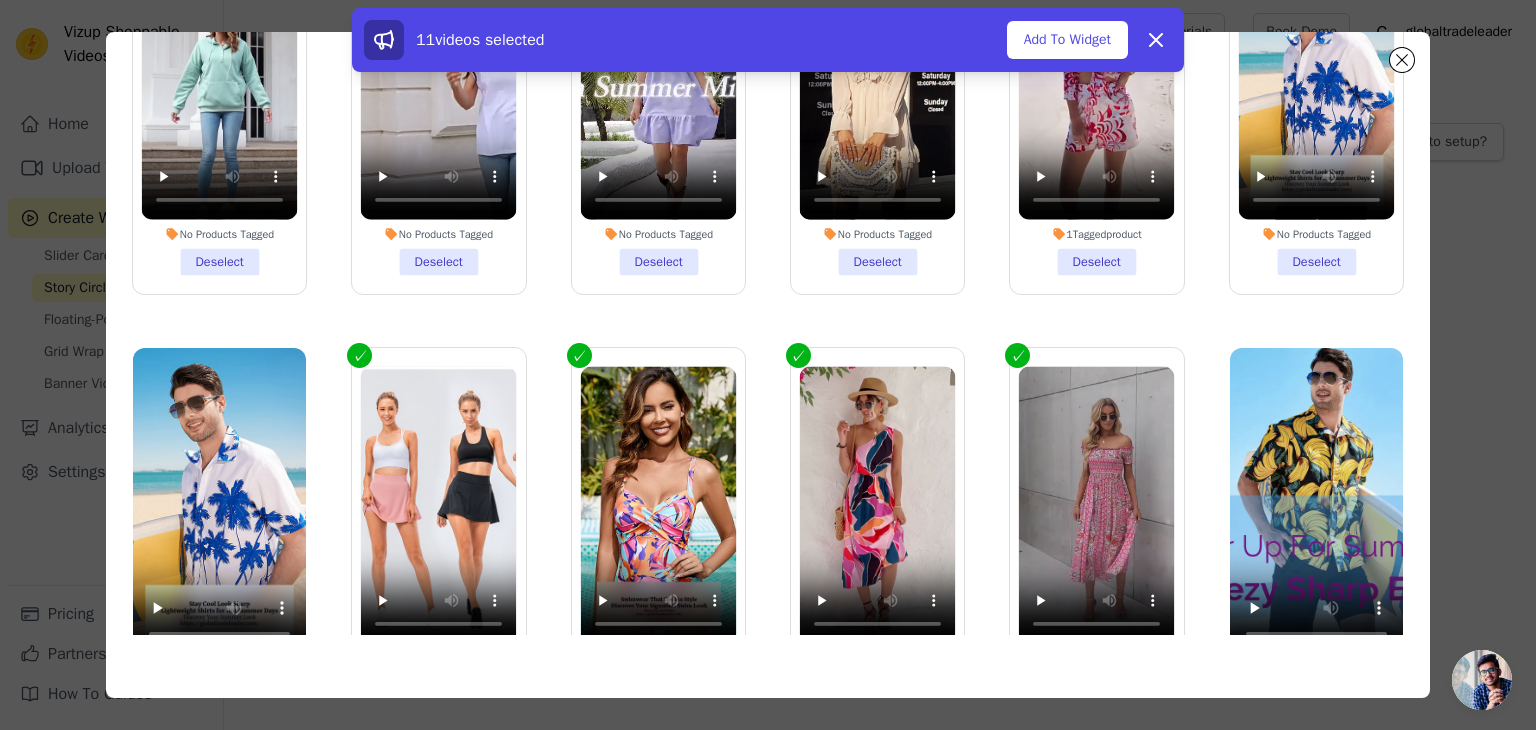 scroll, scrollTop: 0, scrollLeft: 0, axis: both 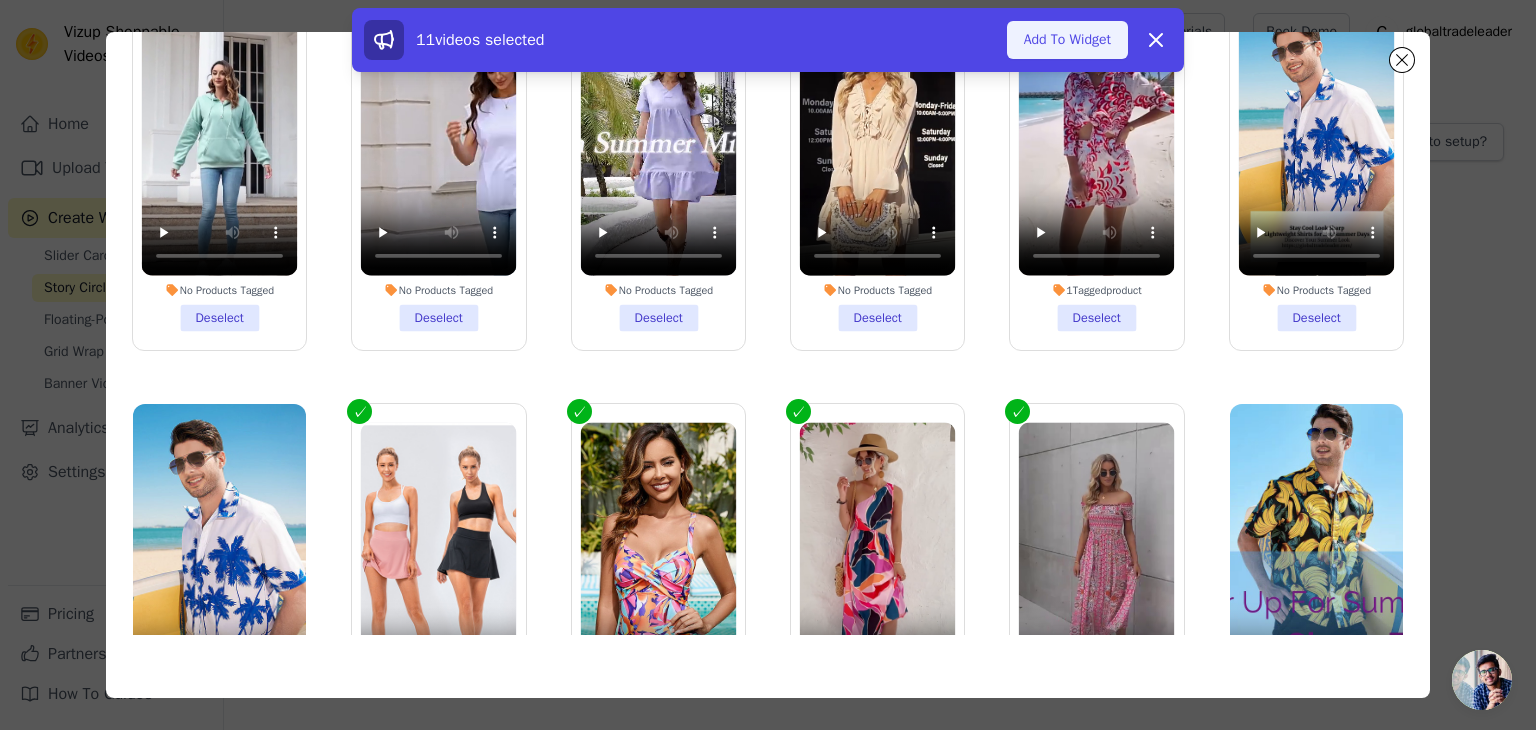 click on "Add To Widget" at bounding box center [1067, 40] 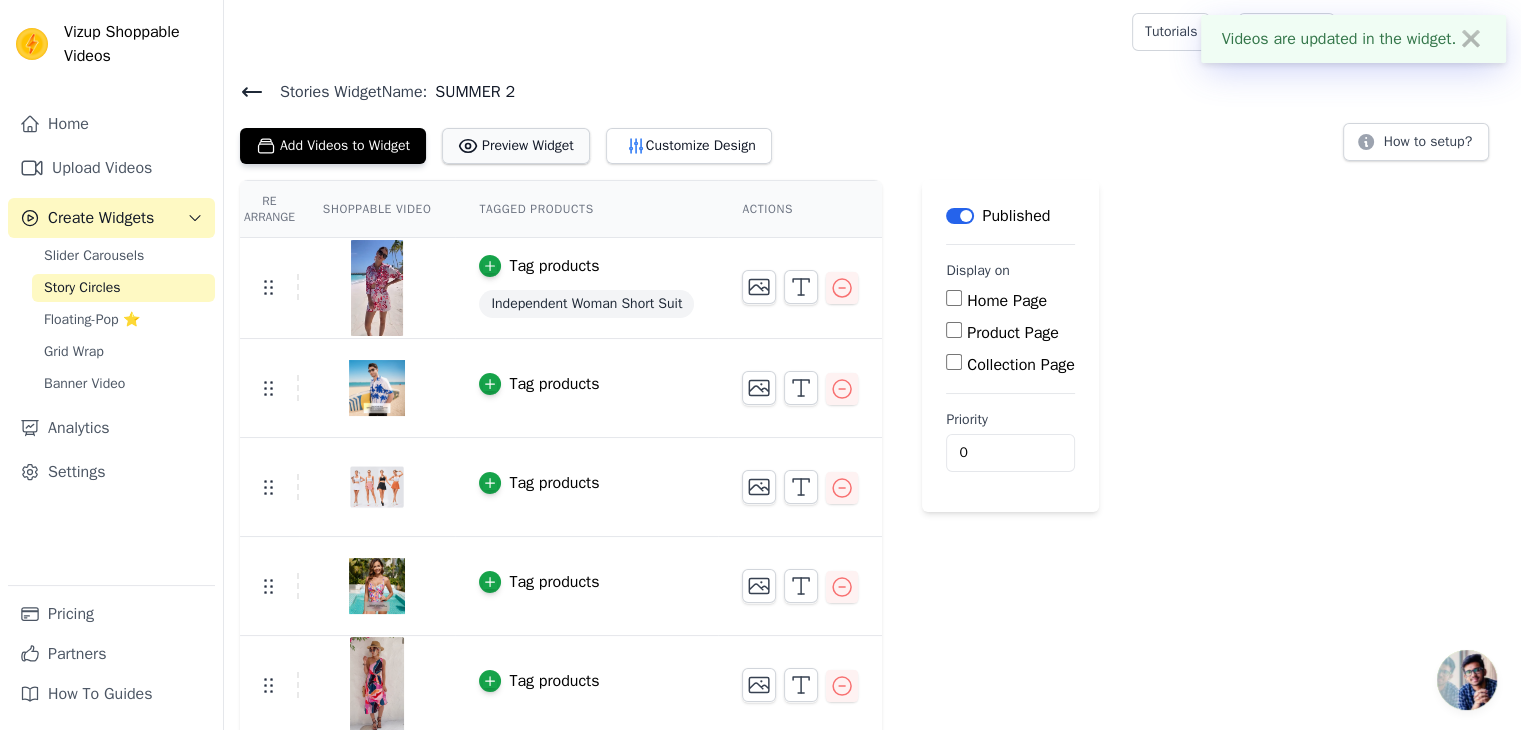 click on "Preview Widget" at bounding box center [516, 146] 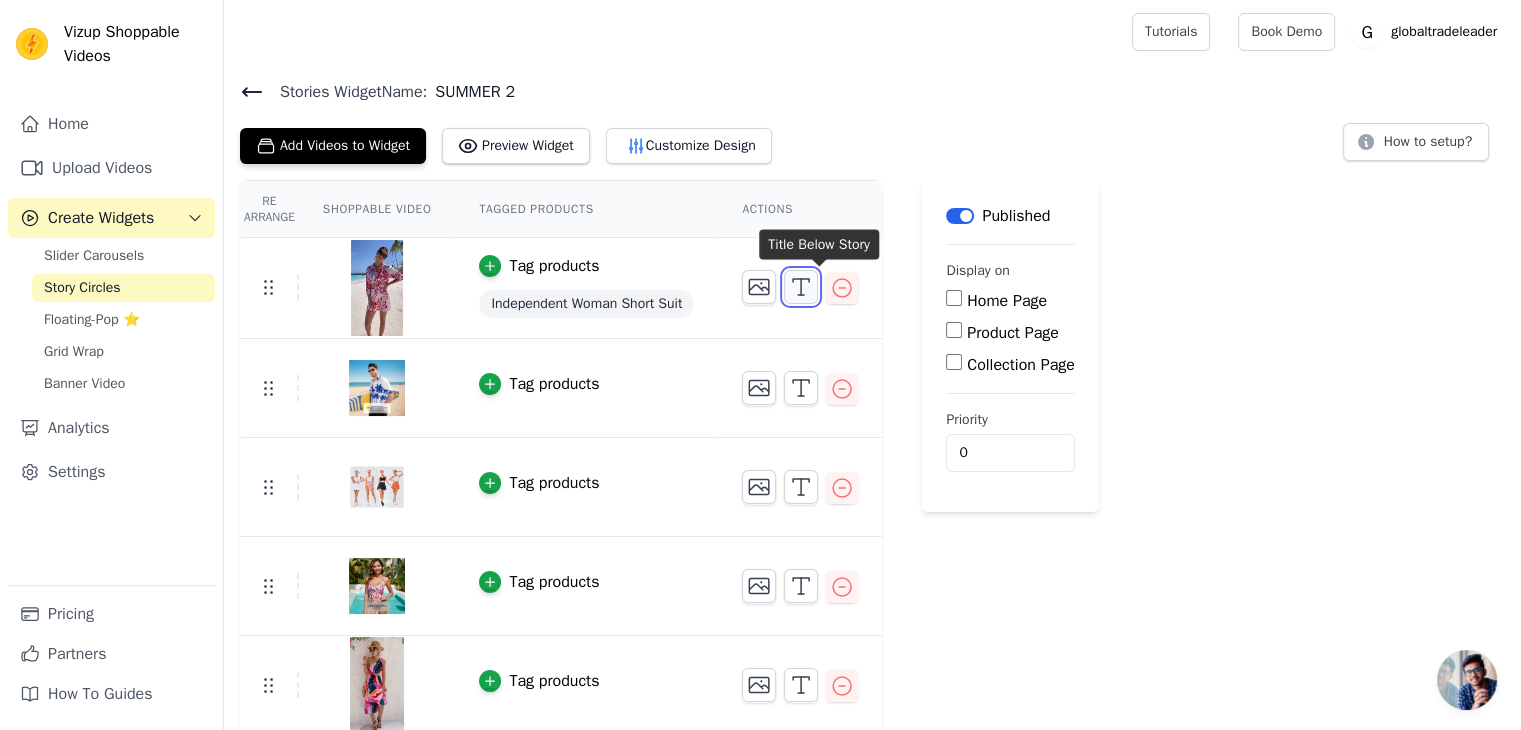 click at bounding box center (801, 287) 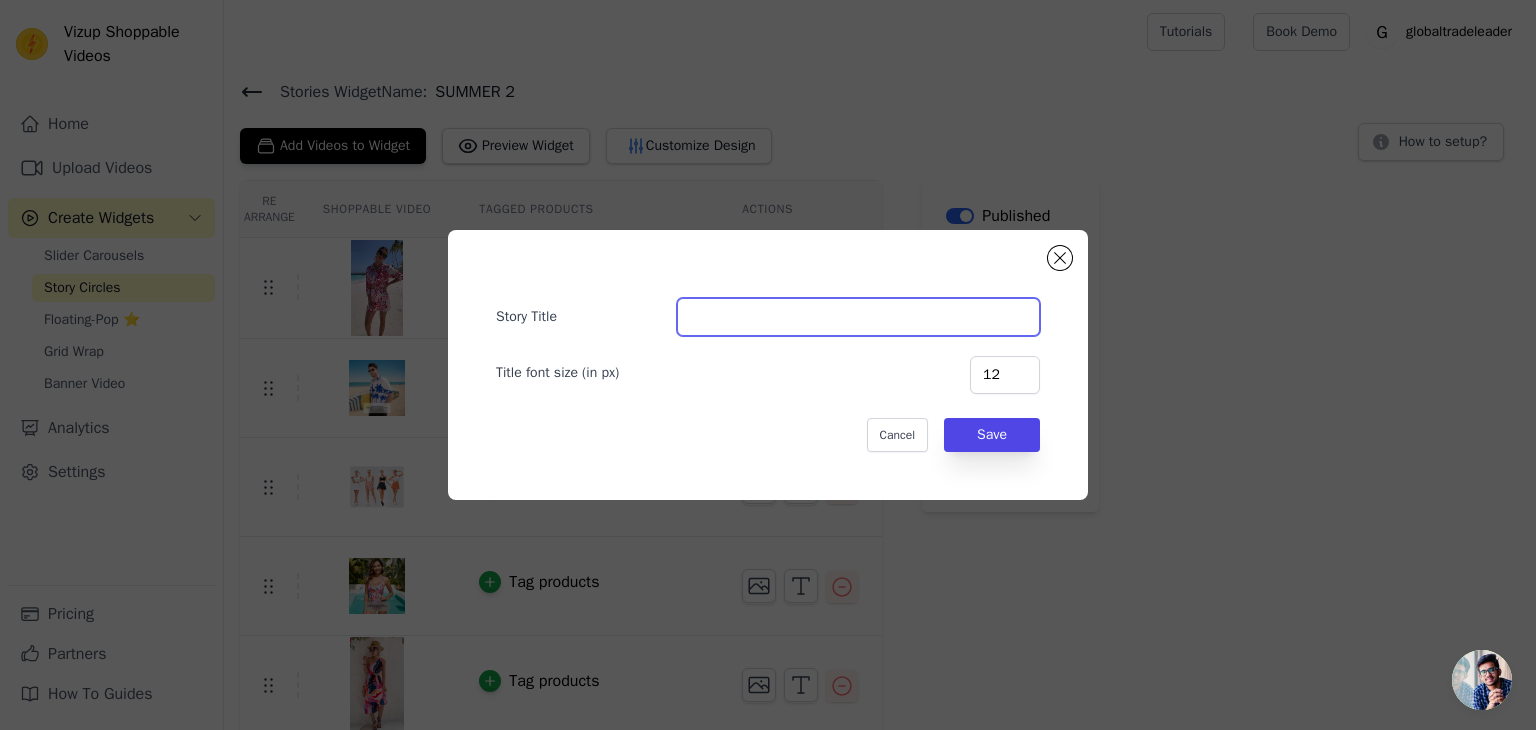 click on "Story Title" at bounding box center [858, 317] 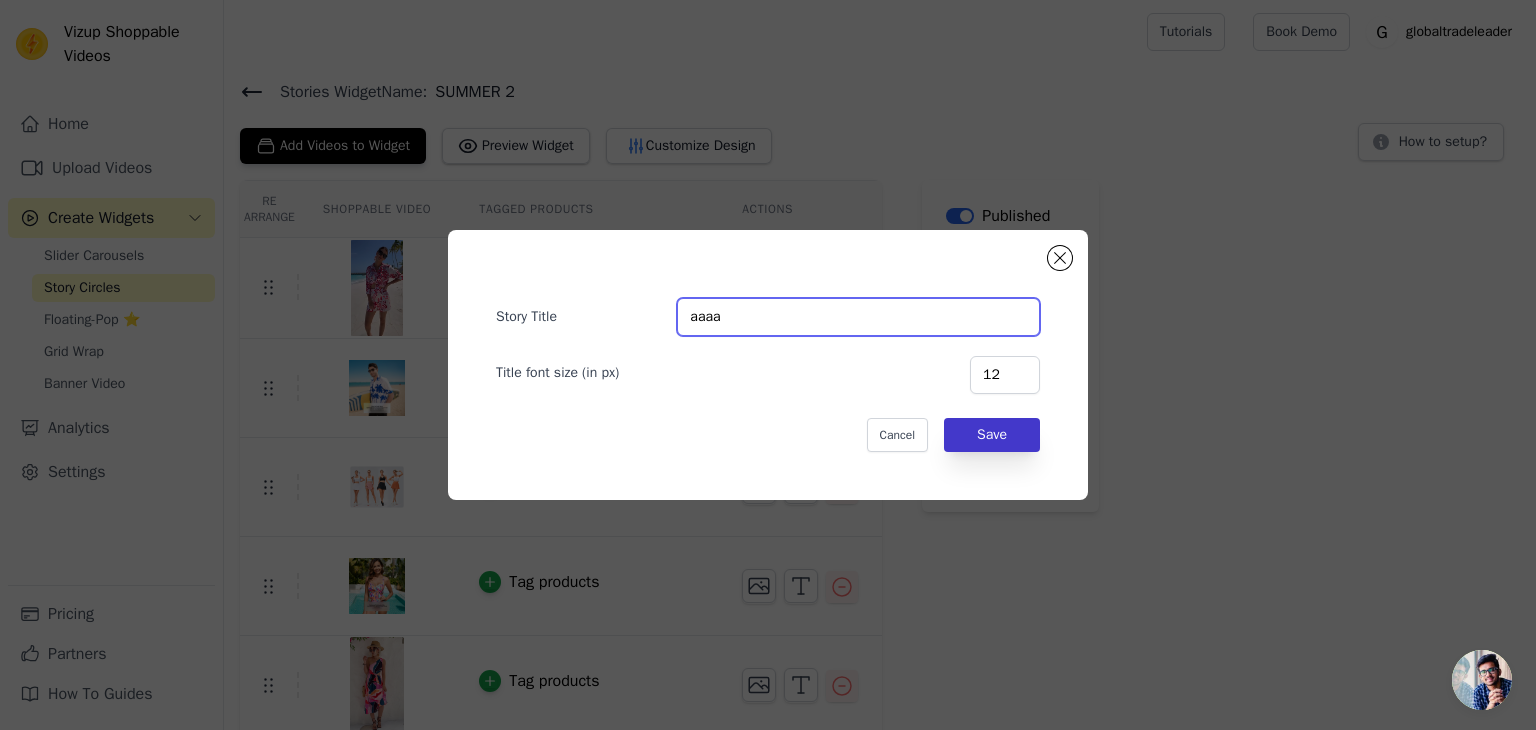 type on "aaaa" 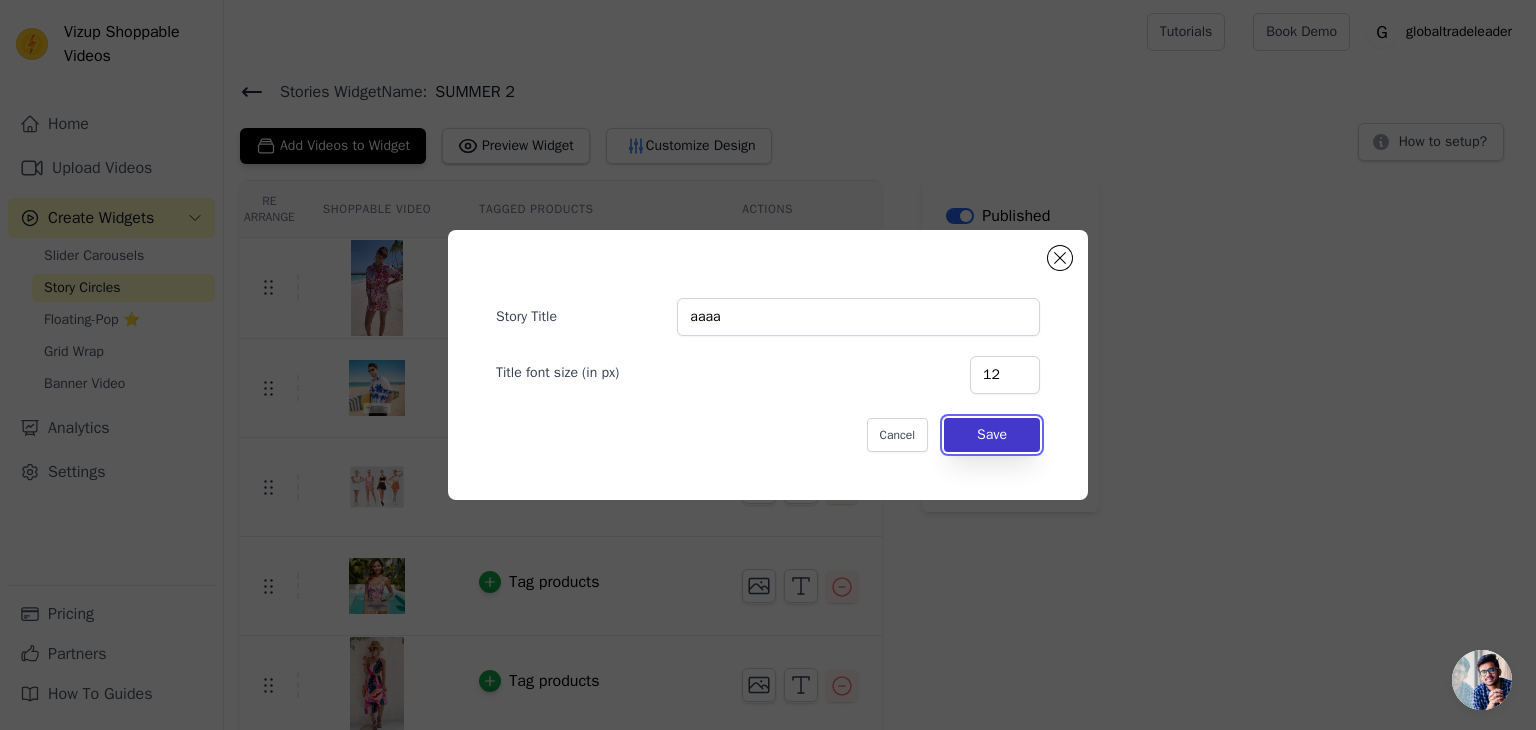 click on "Save" at bounding box center (992, 435) 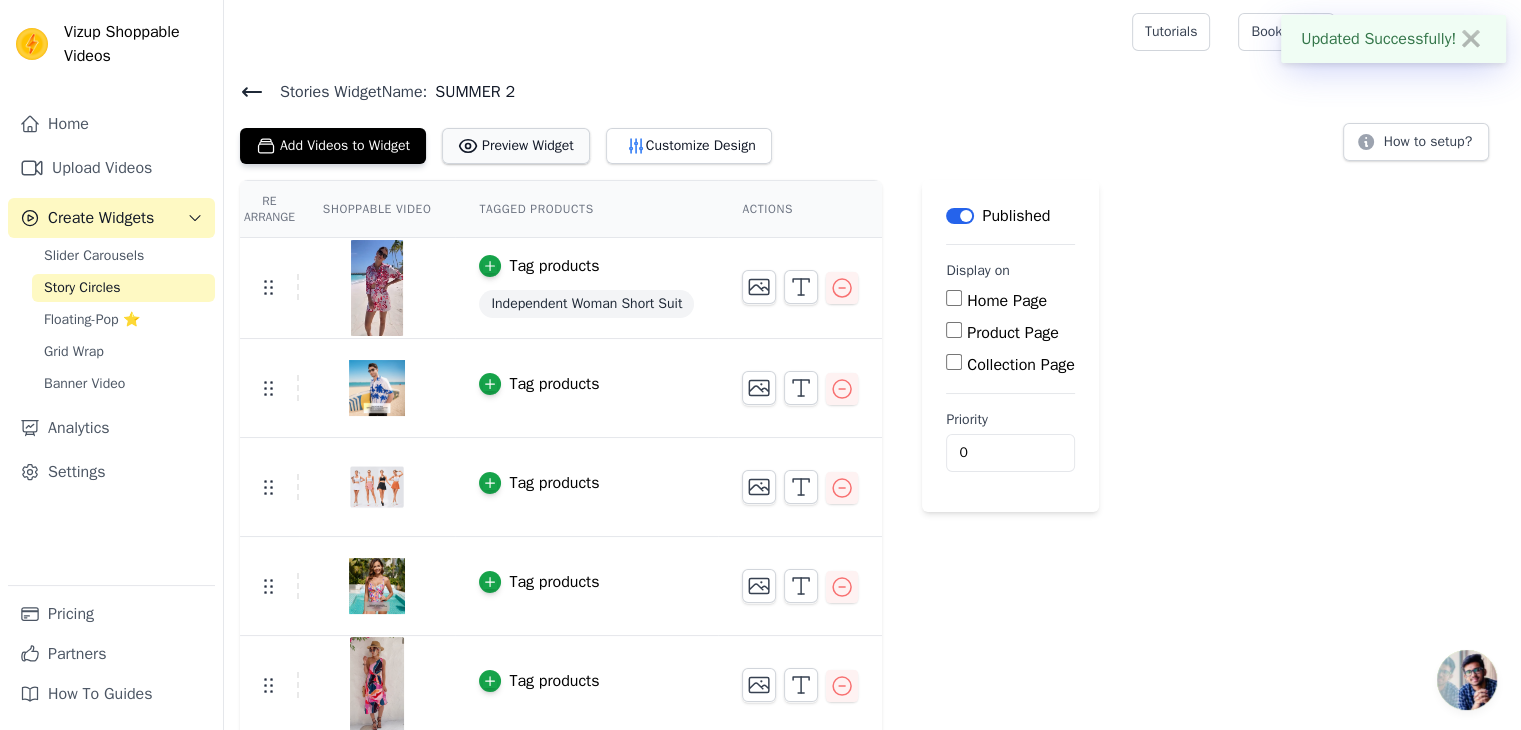 click on "Preview Widget" at bounding box center [516, 146] 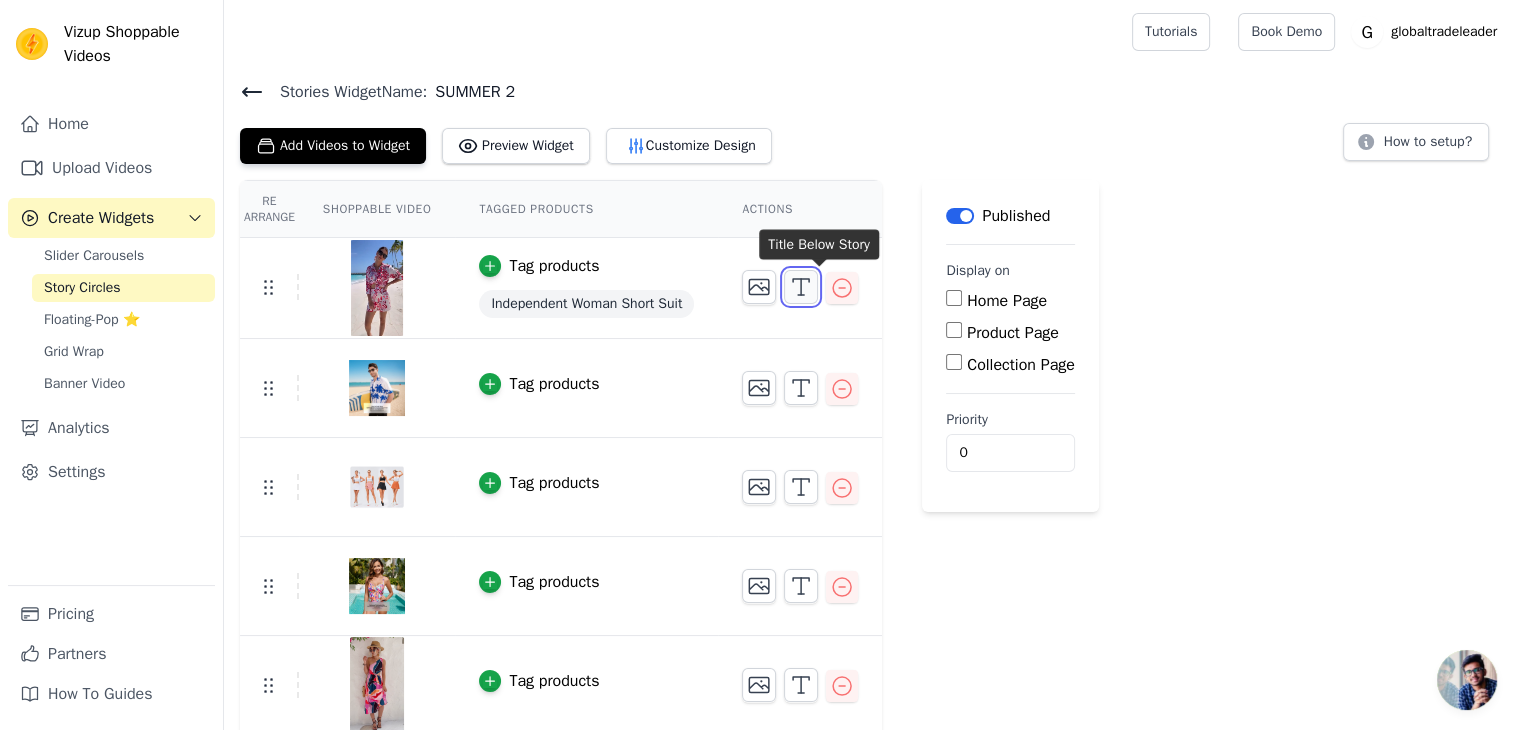 click 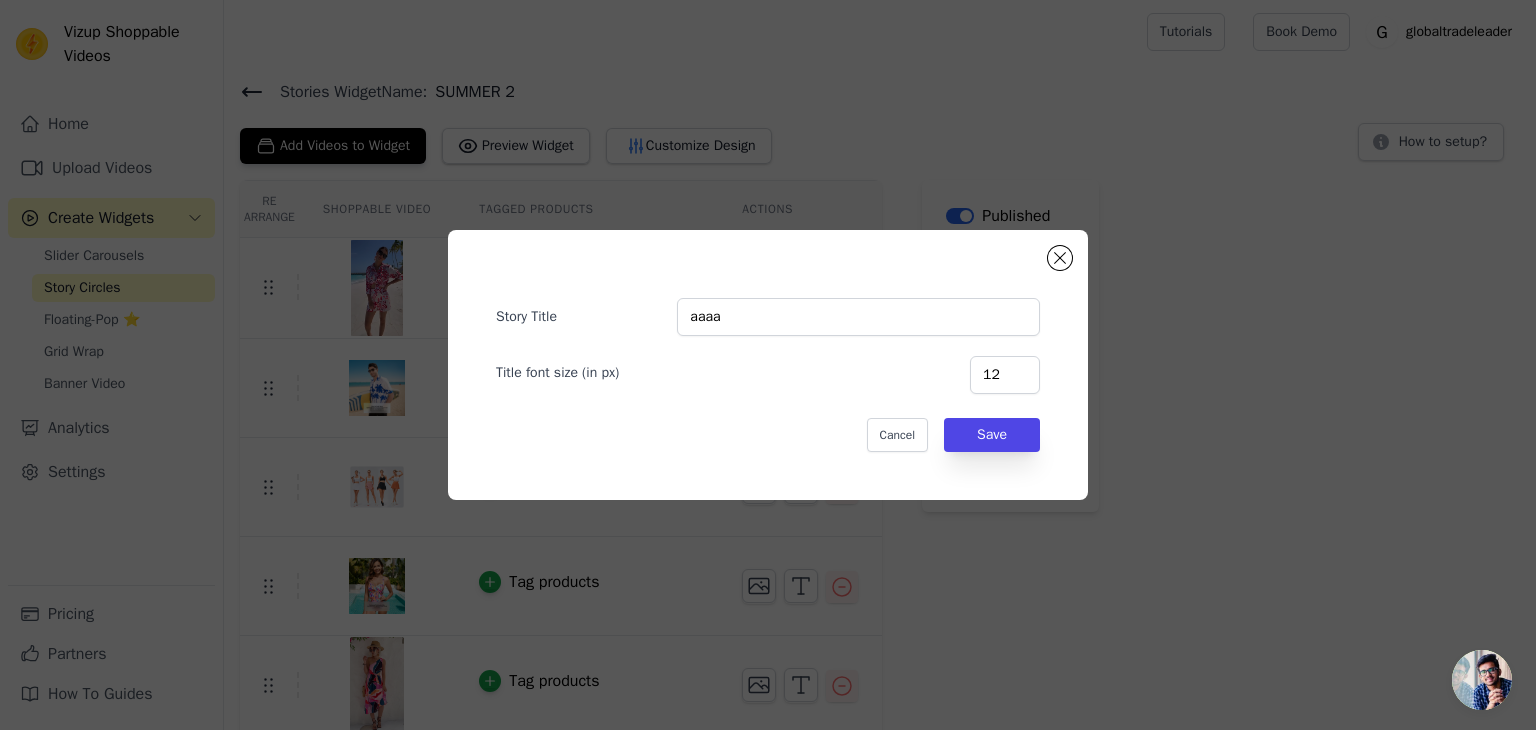 click on "Story Title   aaaa   Title font size (in px)   12   Cancel   Save" 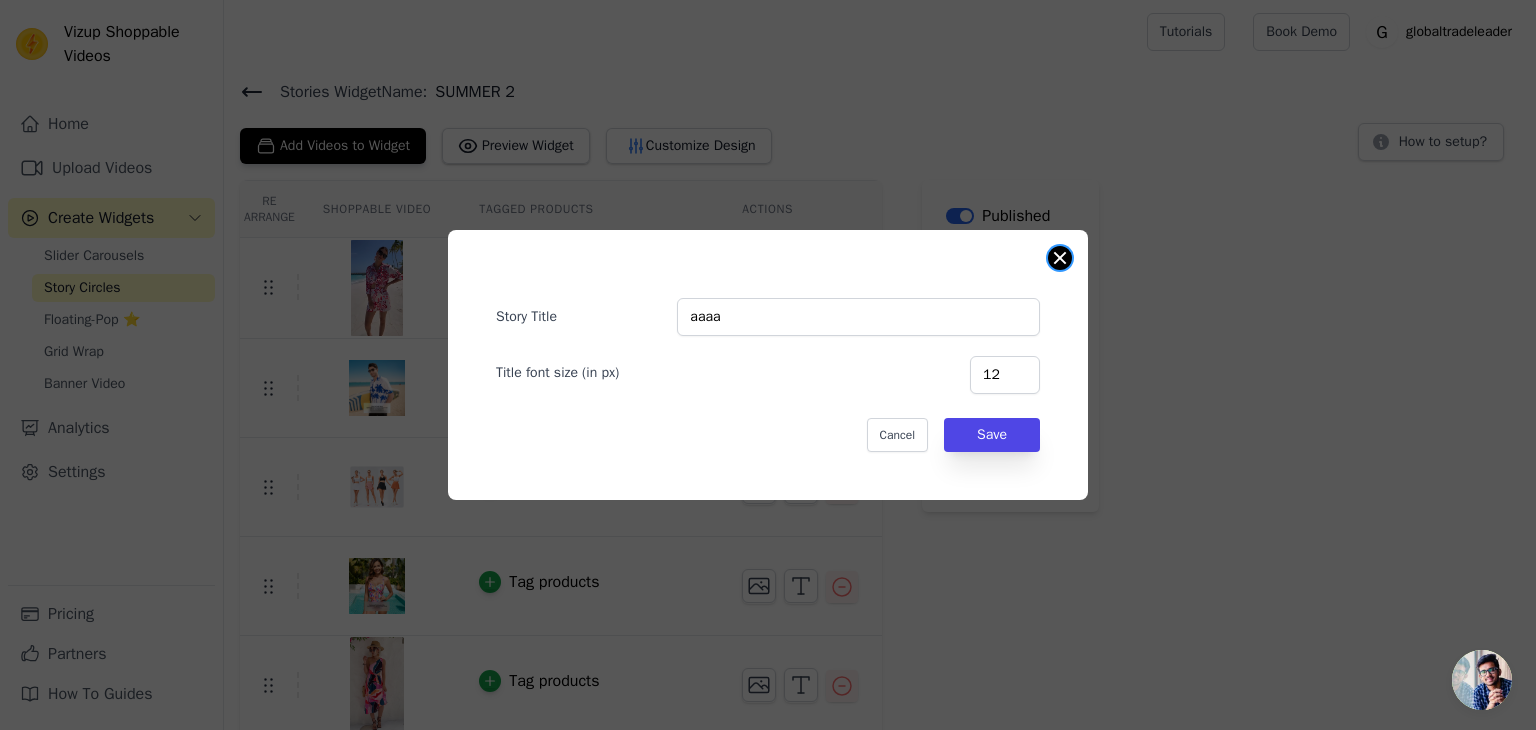 click at bounding box center (1060, 258) 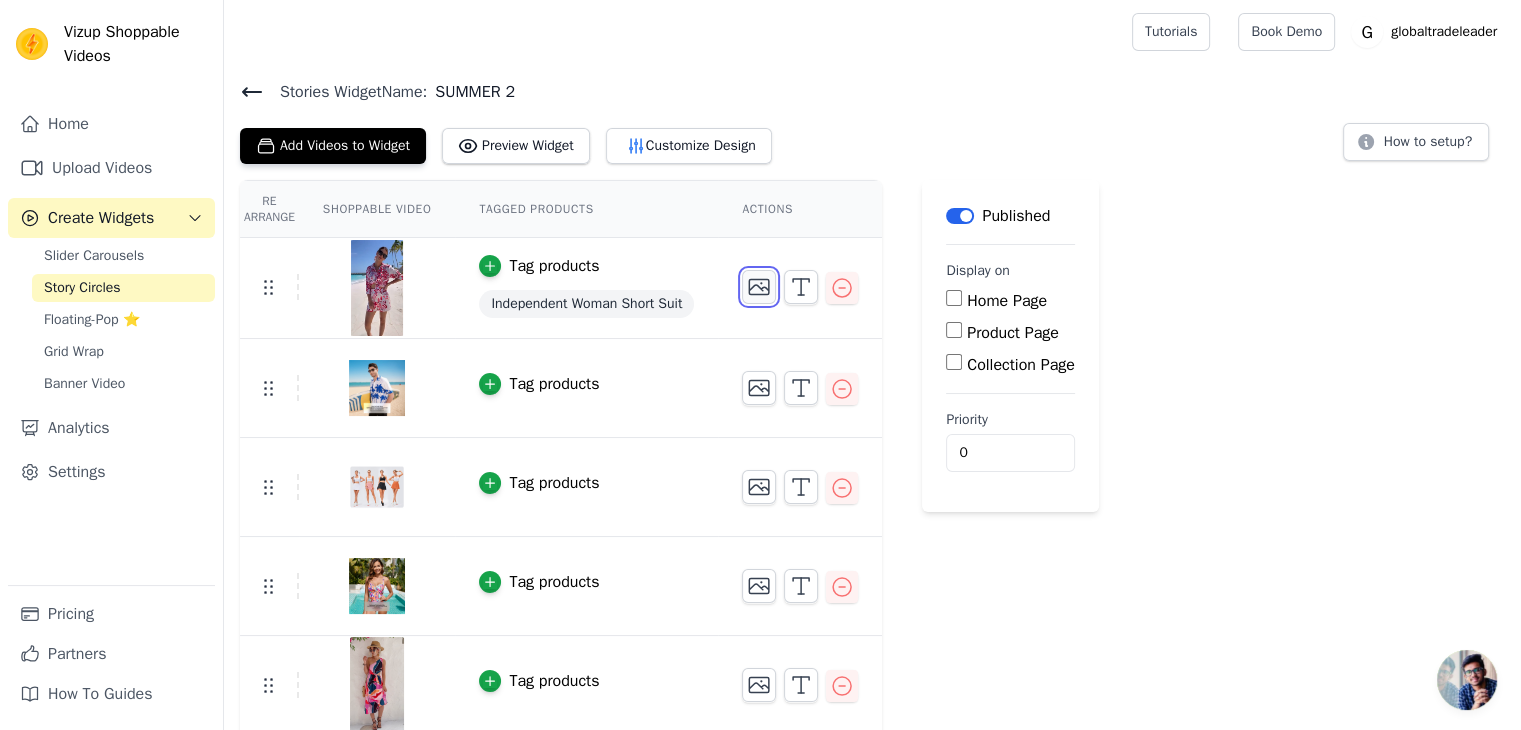 click 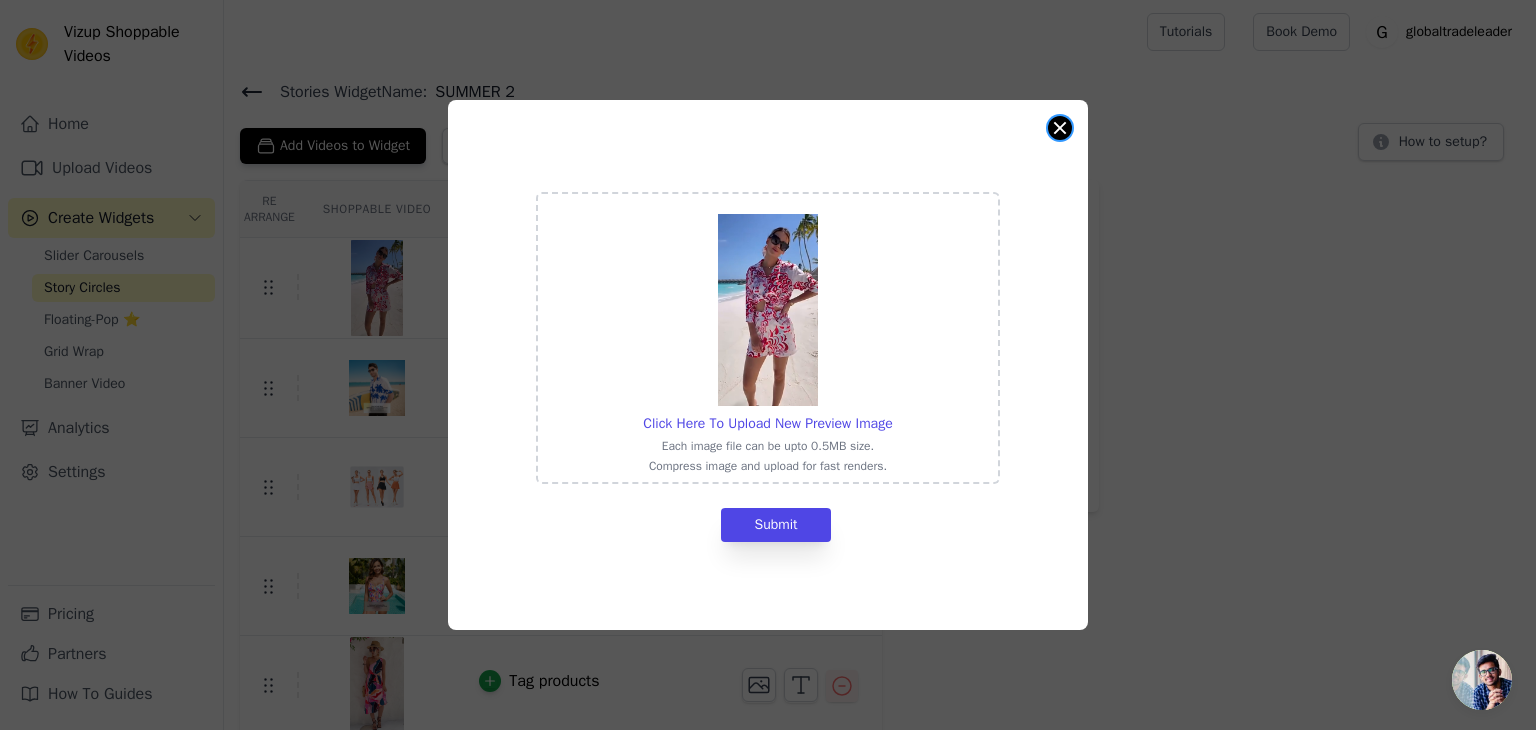 click at bounding box center (1060, 128) 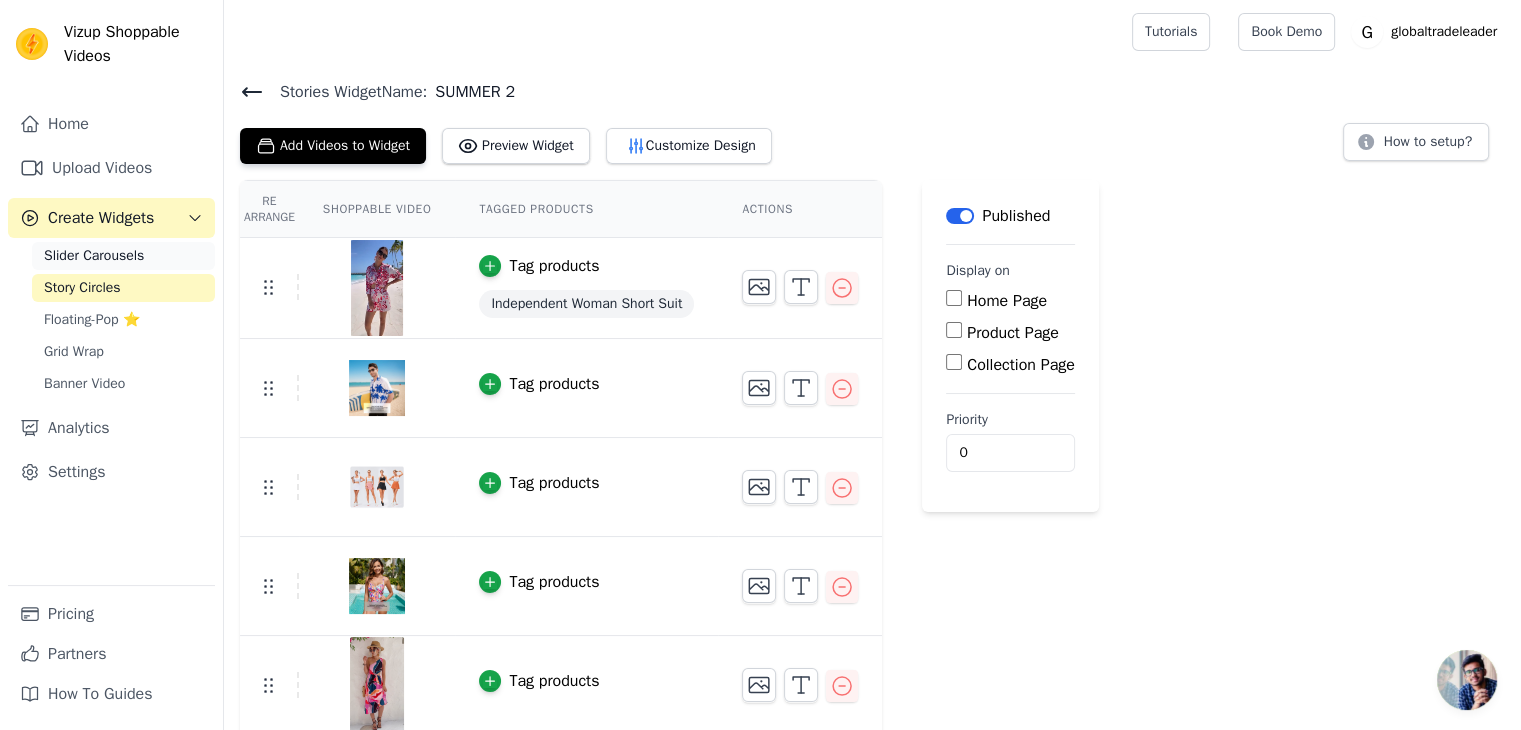 click on "Slider Carousels" at bounding box center [94, 256] 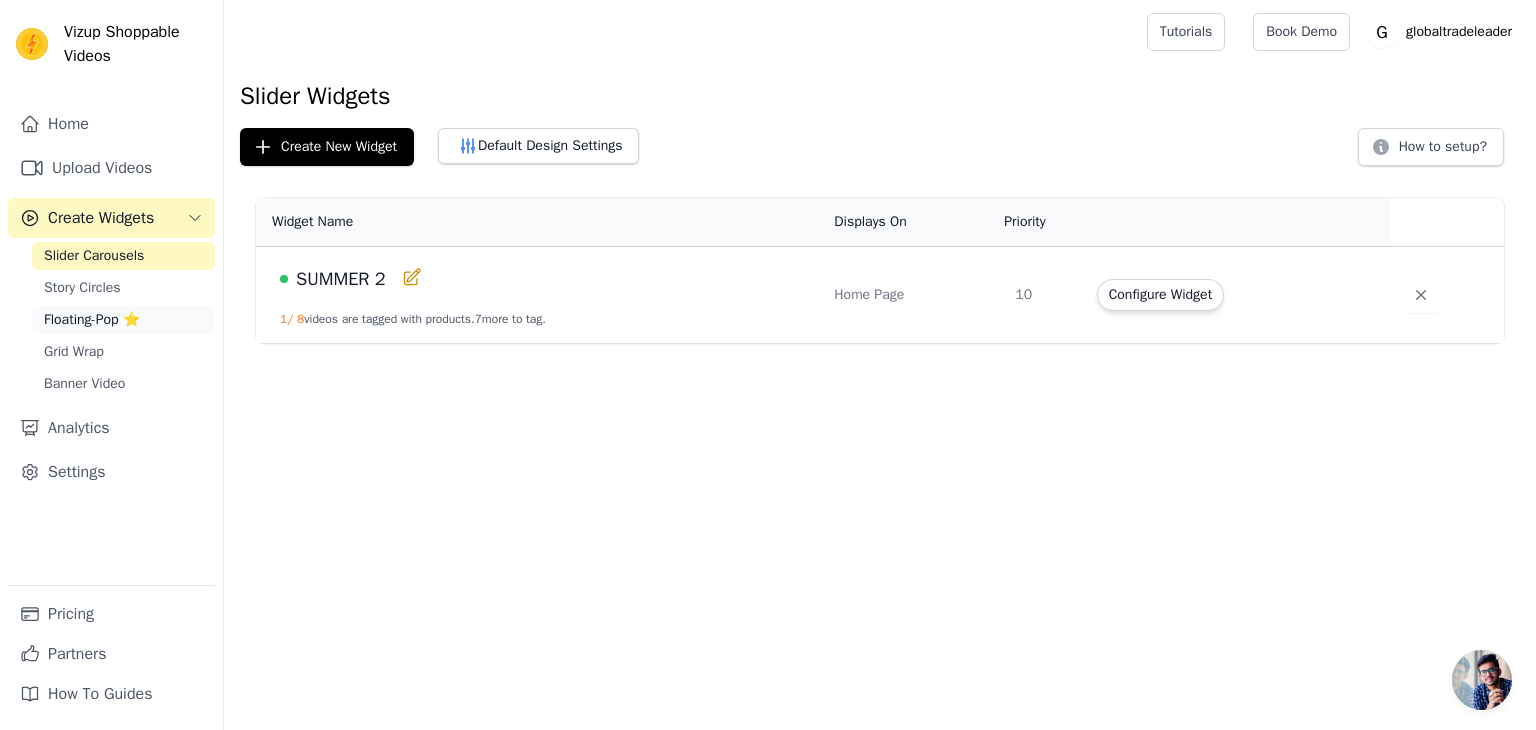 click on "Floating-Pop ⭐" at bounding box center [92, 320] 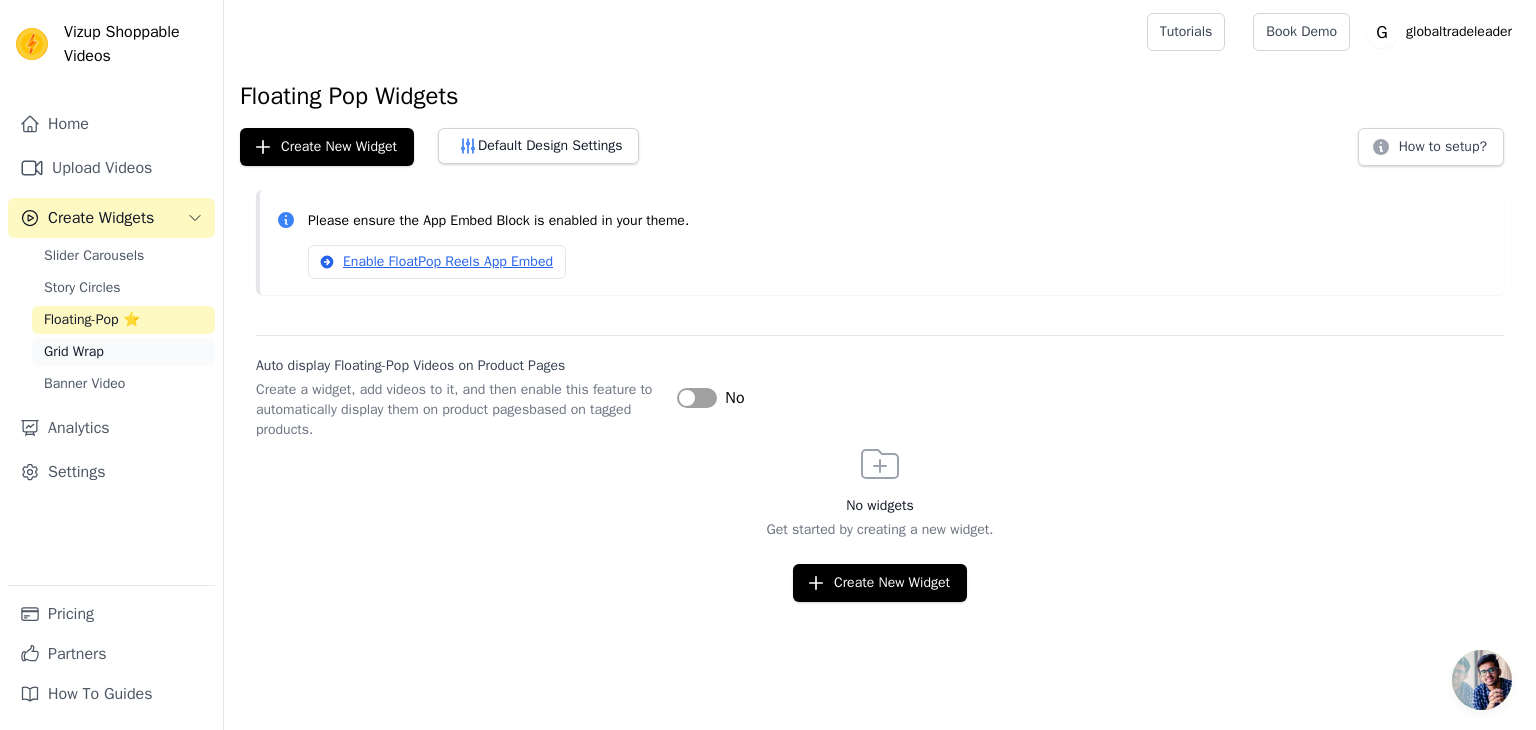 click on "Grid Wrap" at bounding box center [74, 352] 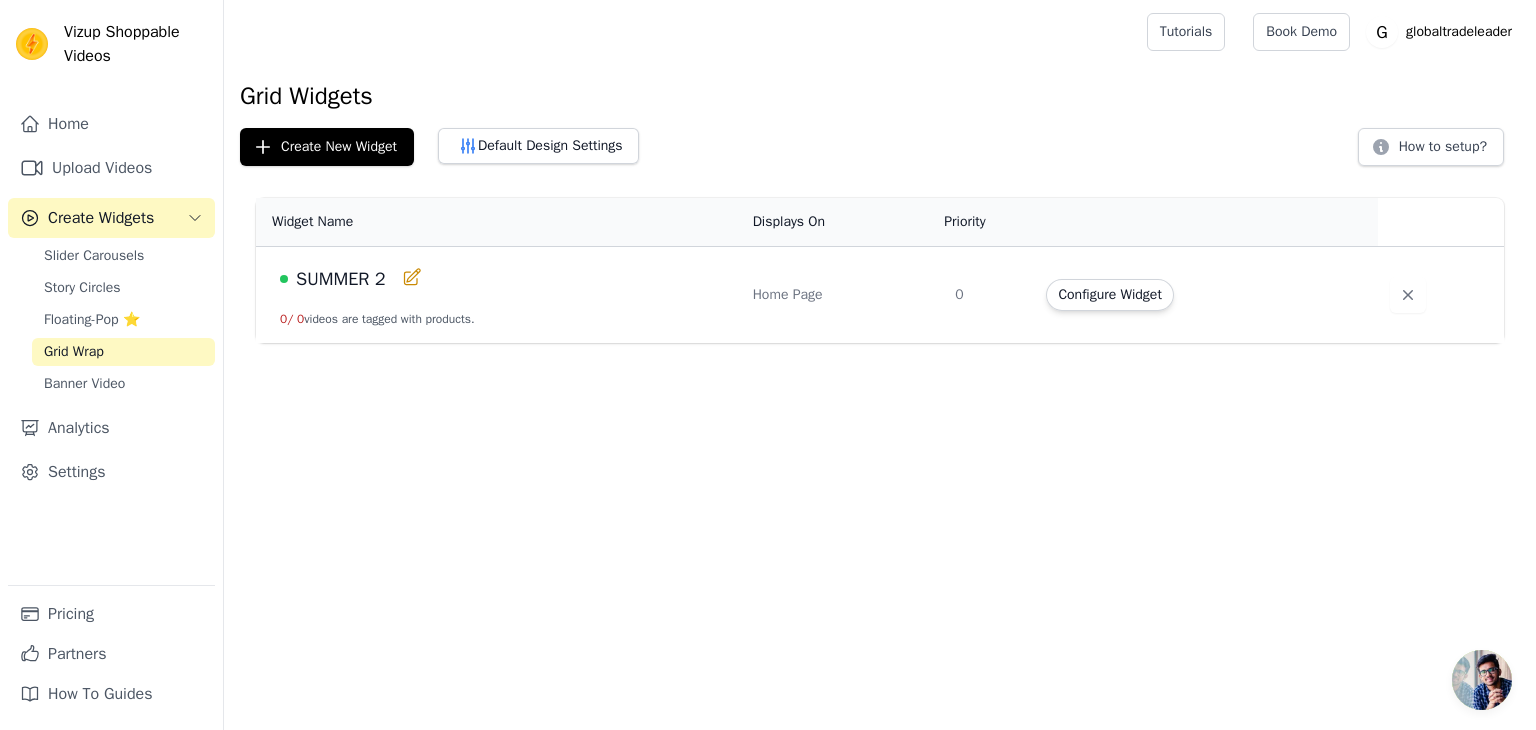 click on "Configure Widget" at bounding box center (1109, 295) 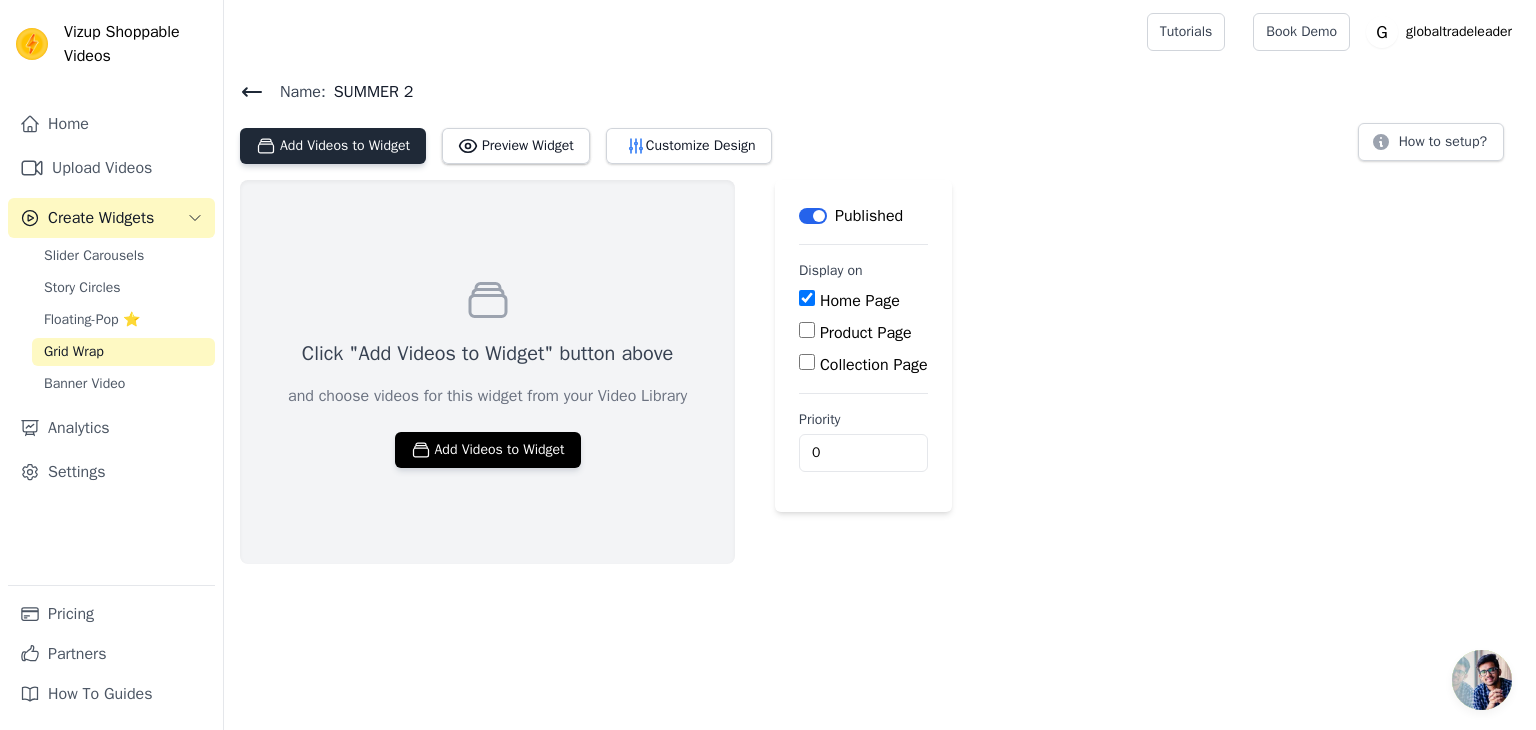 click on "Add Videos to Widget" at bounding box center (333, 146) 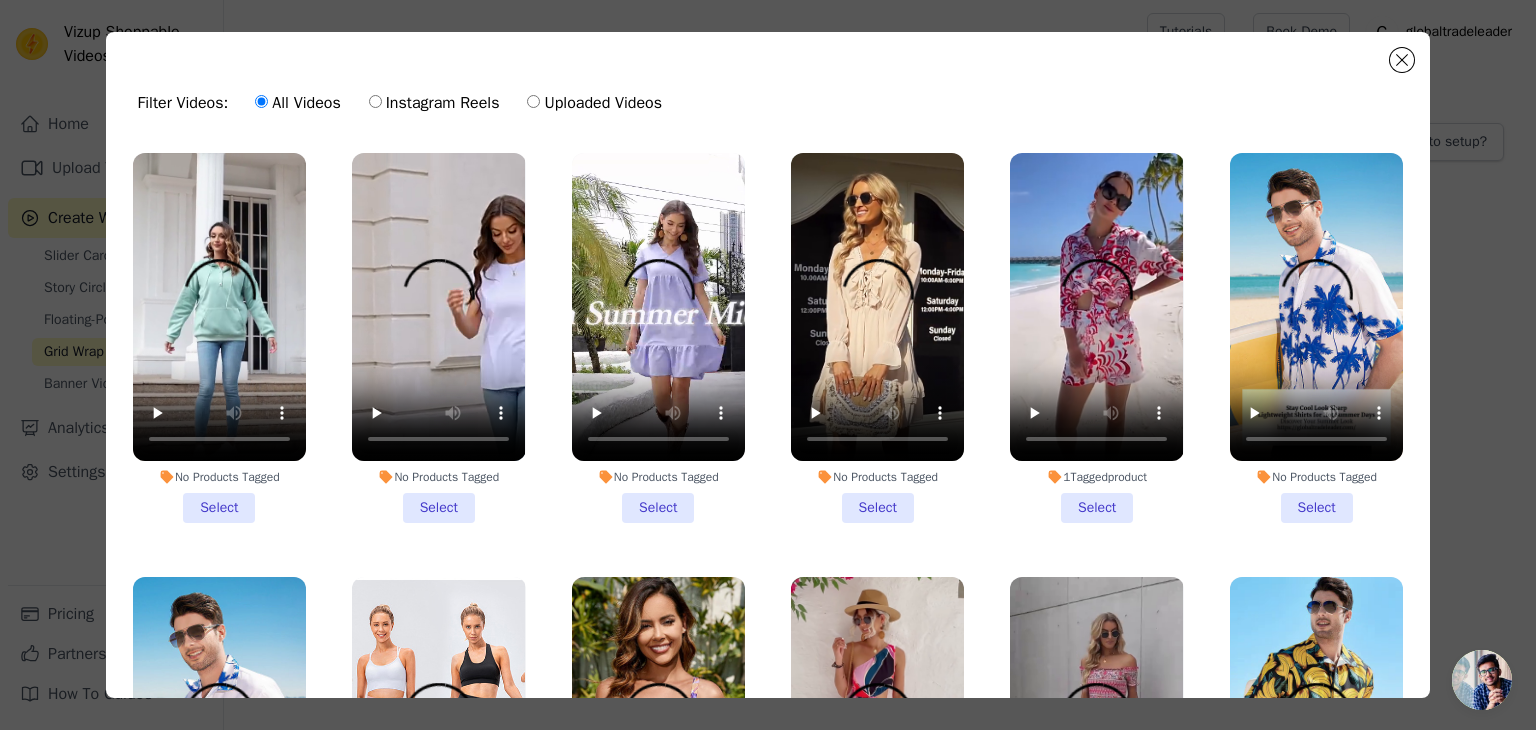 drag, startPoint x: 212, startPoint y: 499, endPoint x: 305, endPoint y: 490, distance: 93.43447 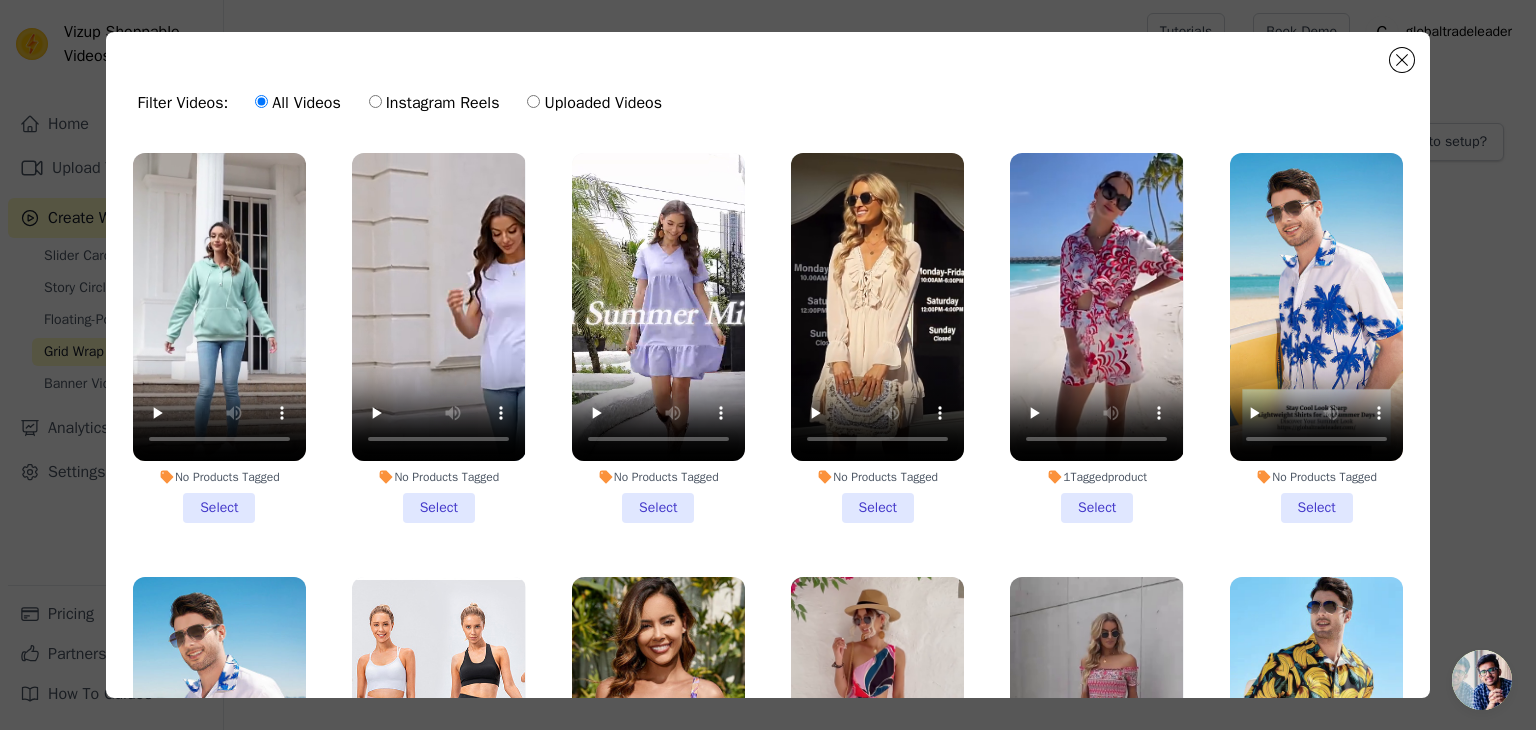 click on "No Products Tagged     Select" at bounding box center [219, 338] 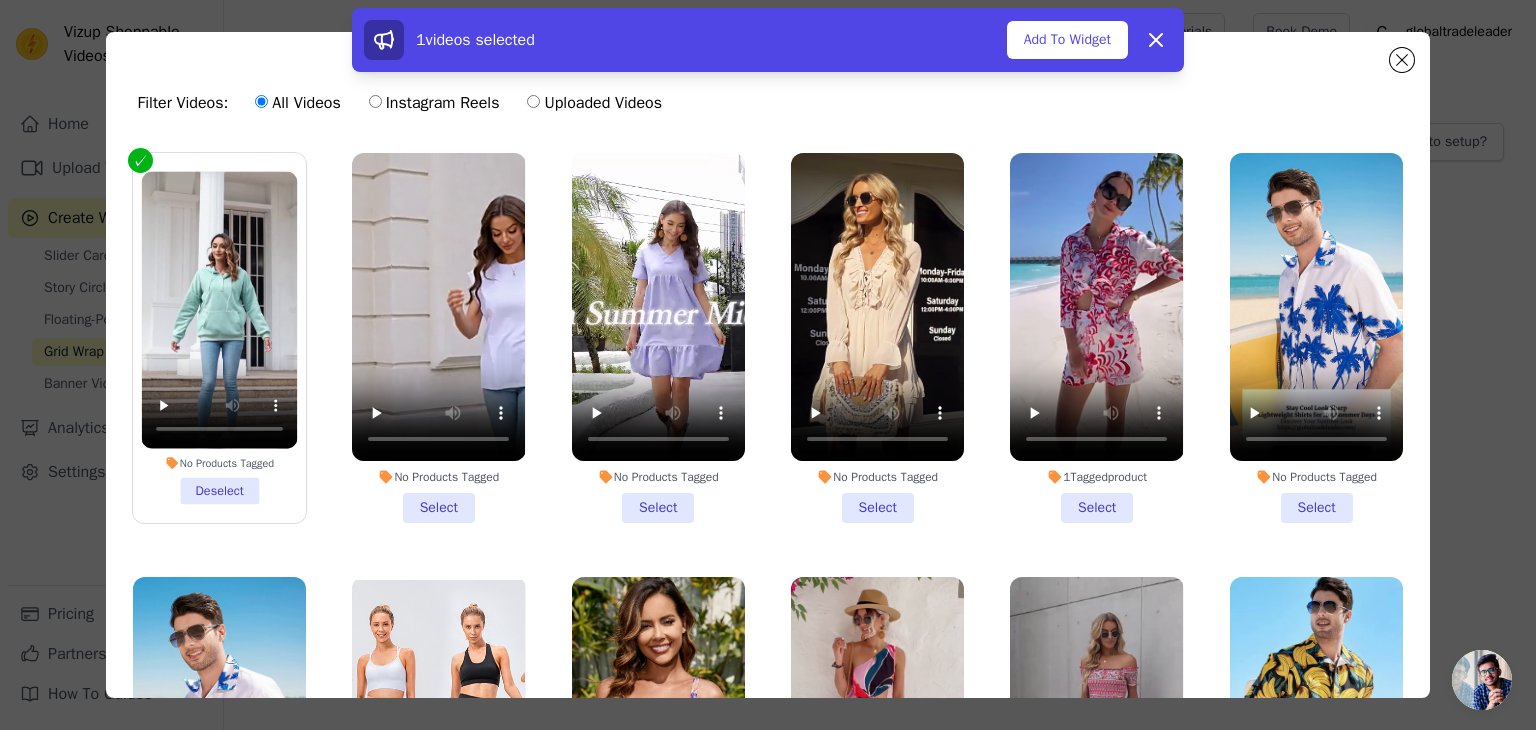 drag, startPoint x: 451, startPoint y: 499, endPoint x: 491, endPoint y: 503, distance: 40.1995 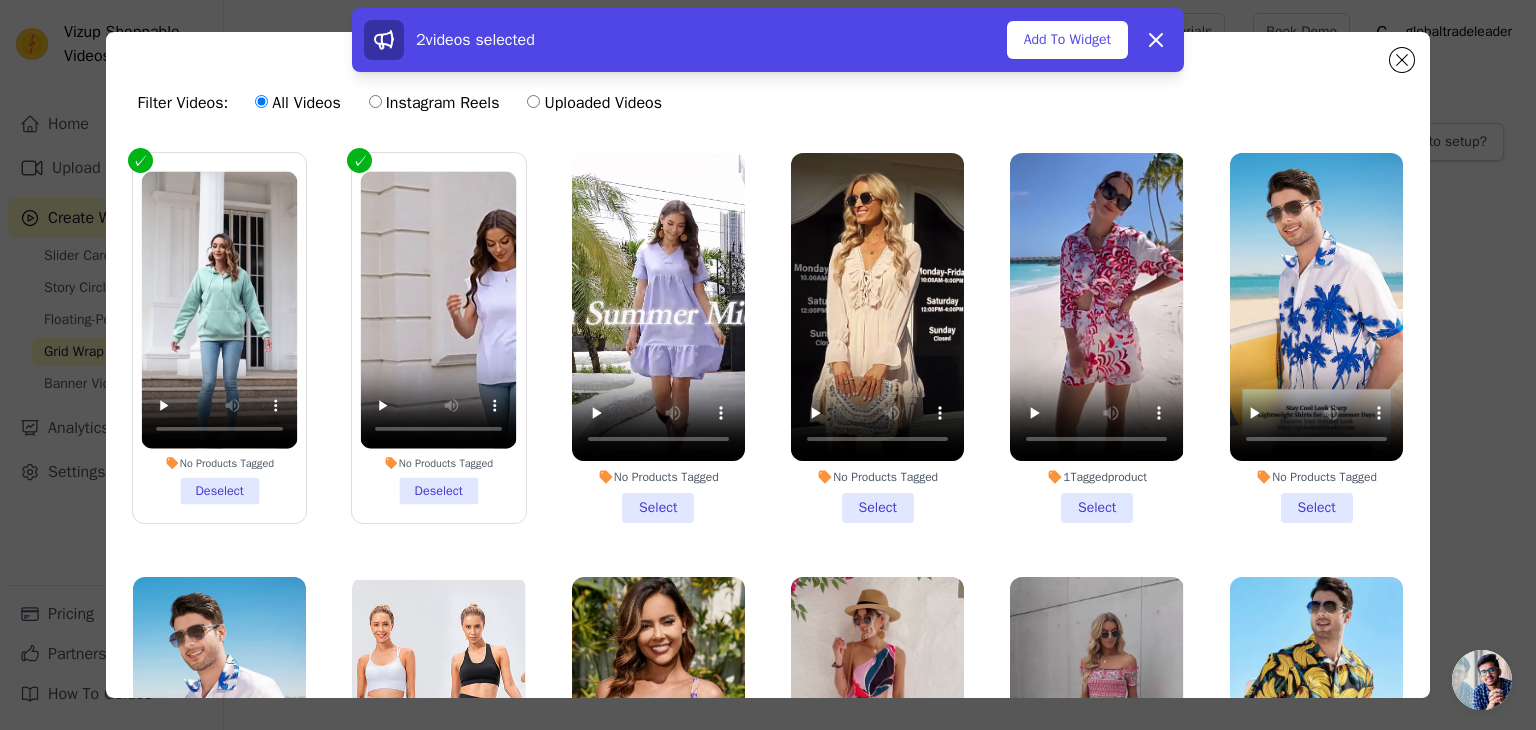 click on "No Products Tagged     Select" at bounding box center [658, 338] 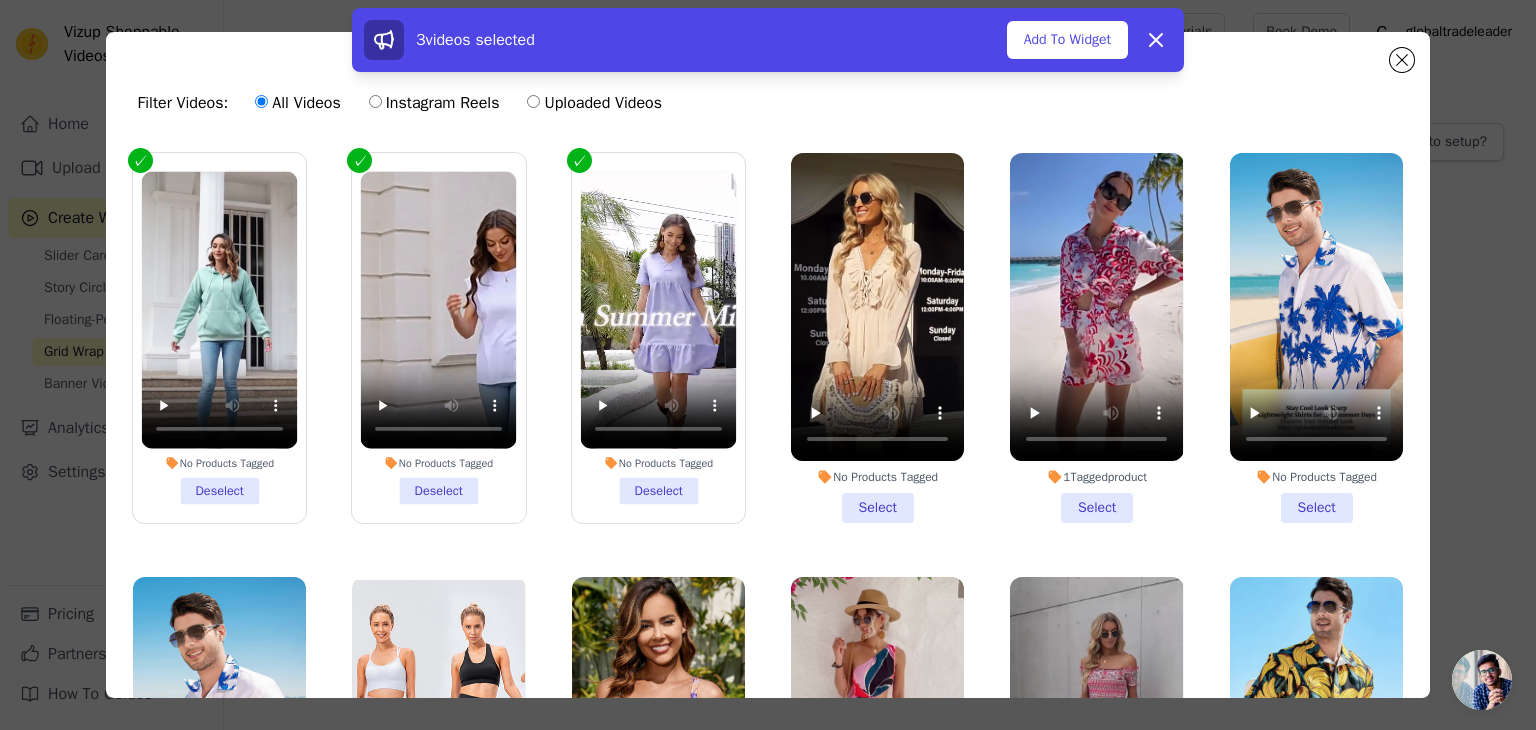 click on "No Products Tagged     Select" at bounding box center (877, 338) 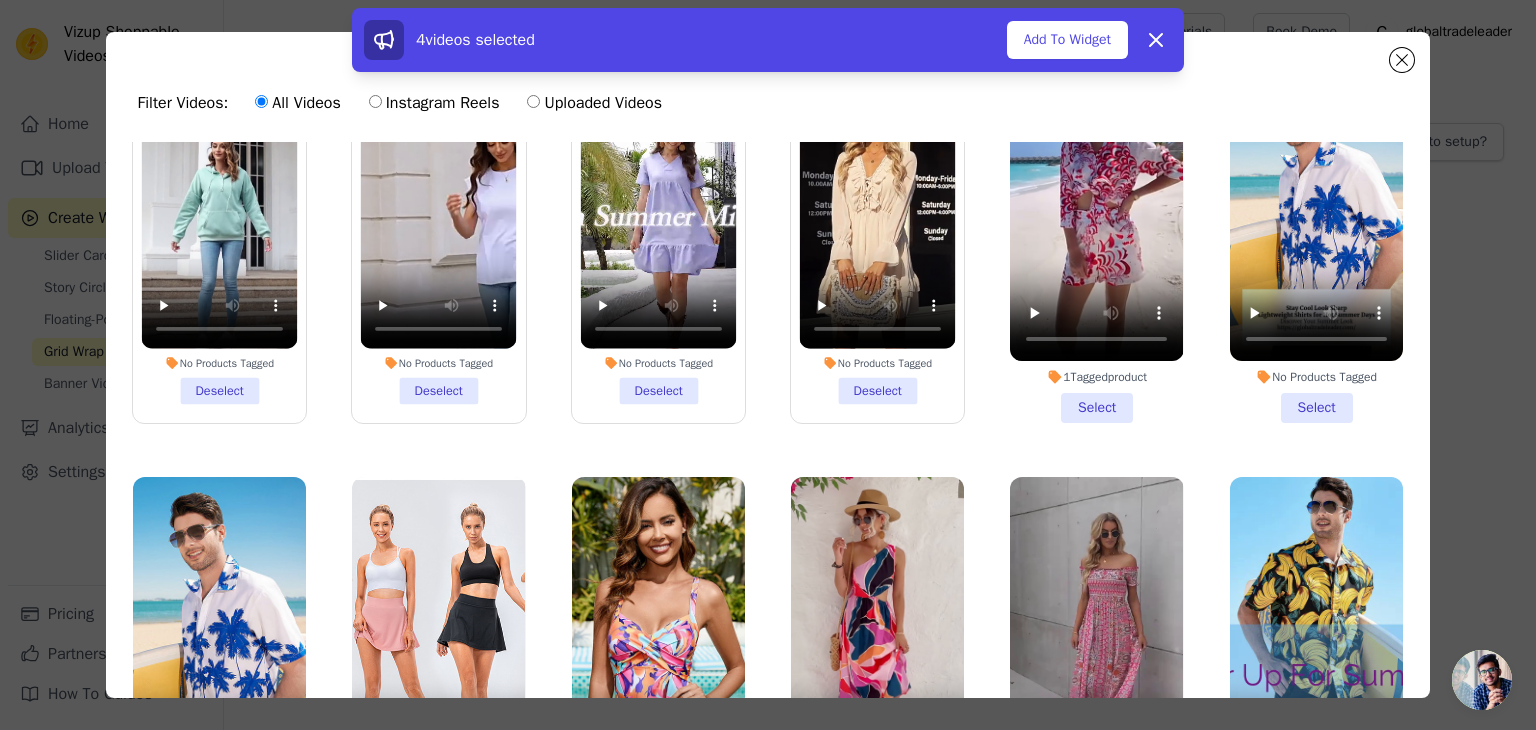 scroll, scrollTop: 0, scrollLeft: 0, axis: both 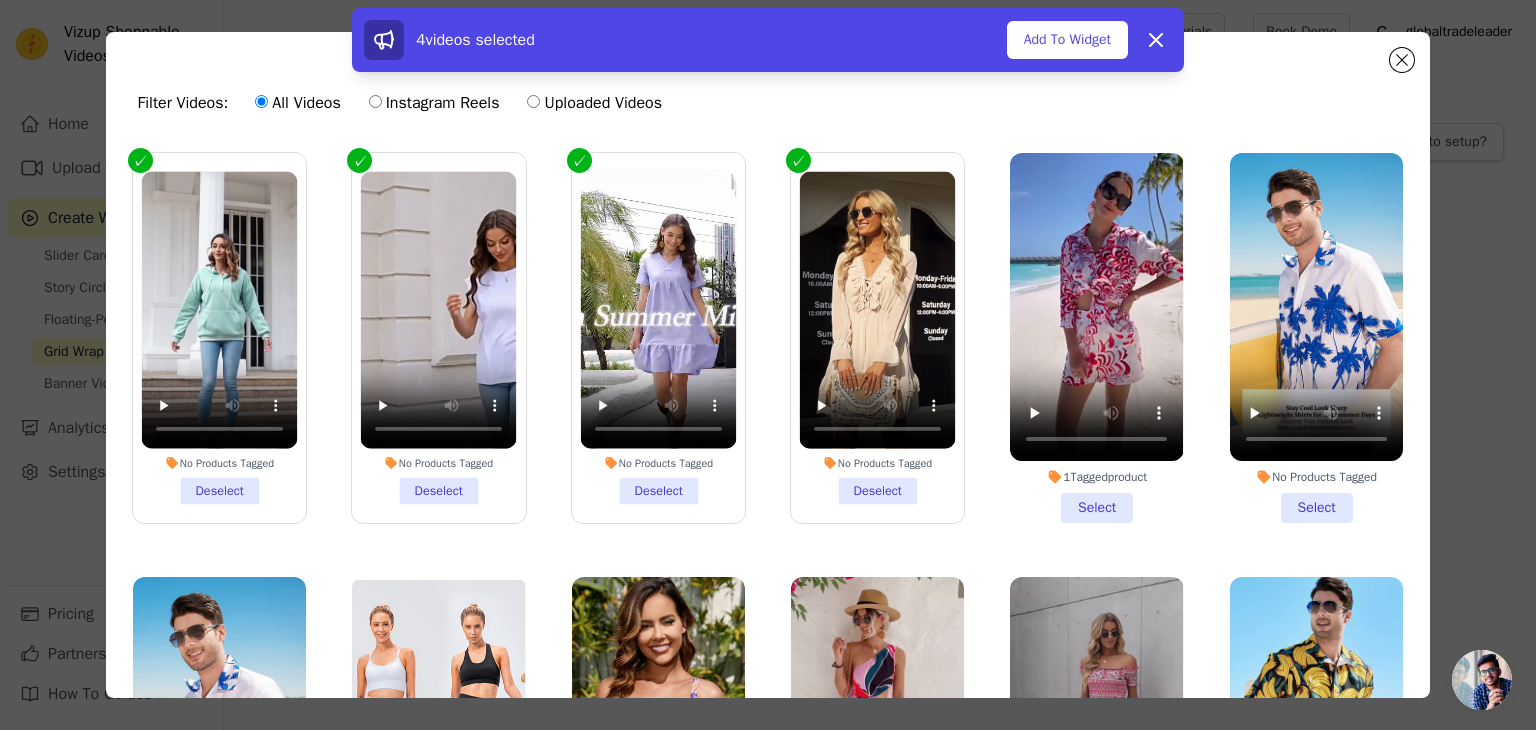 click on "1  Tagged  product     Select" at bounding box center [1096, 338] 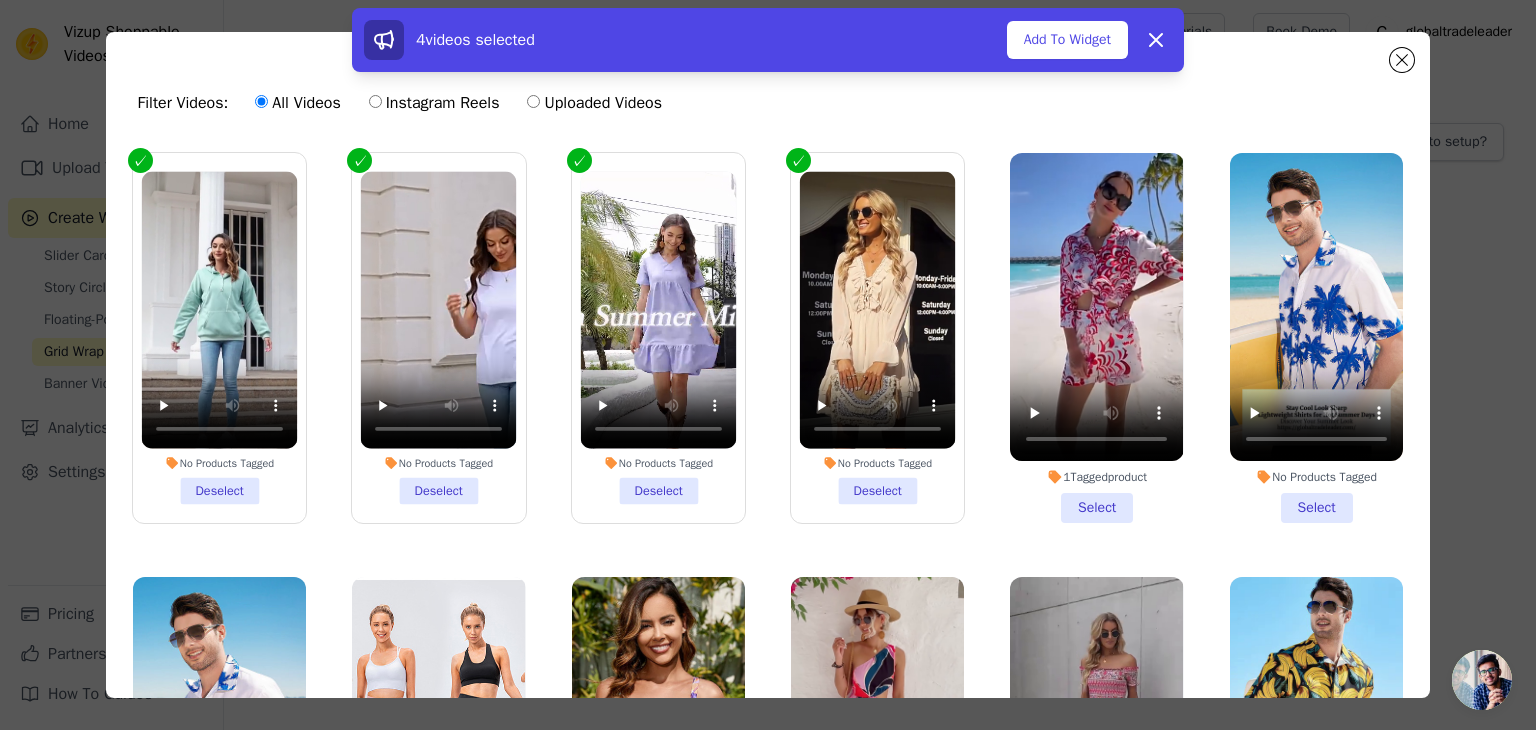 click on "1  Tagged  product     Select" at bounding box center (0, 0) 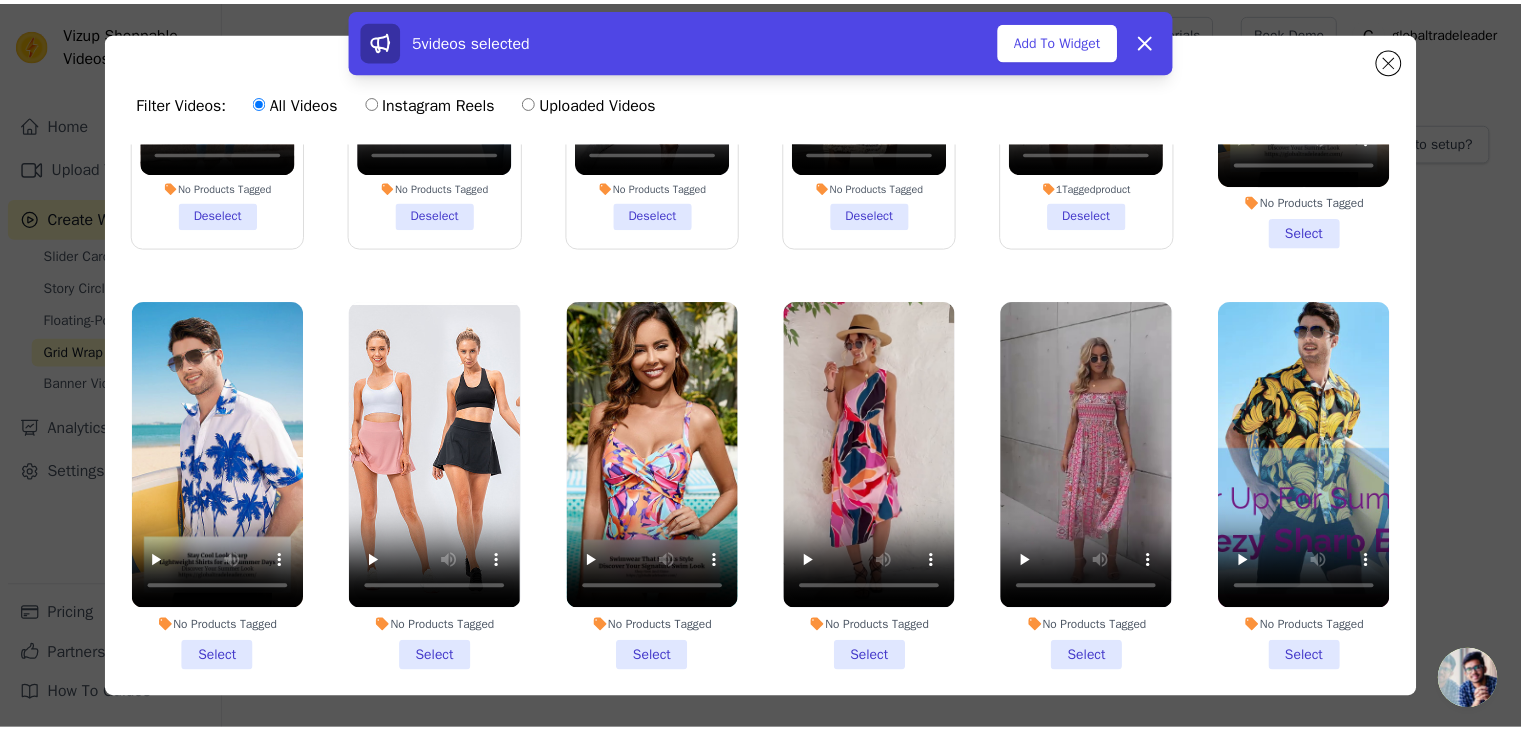 scroll, scrollTop: 300, scrollLeft: 0, axis: vertical 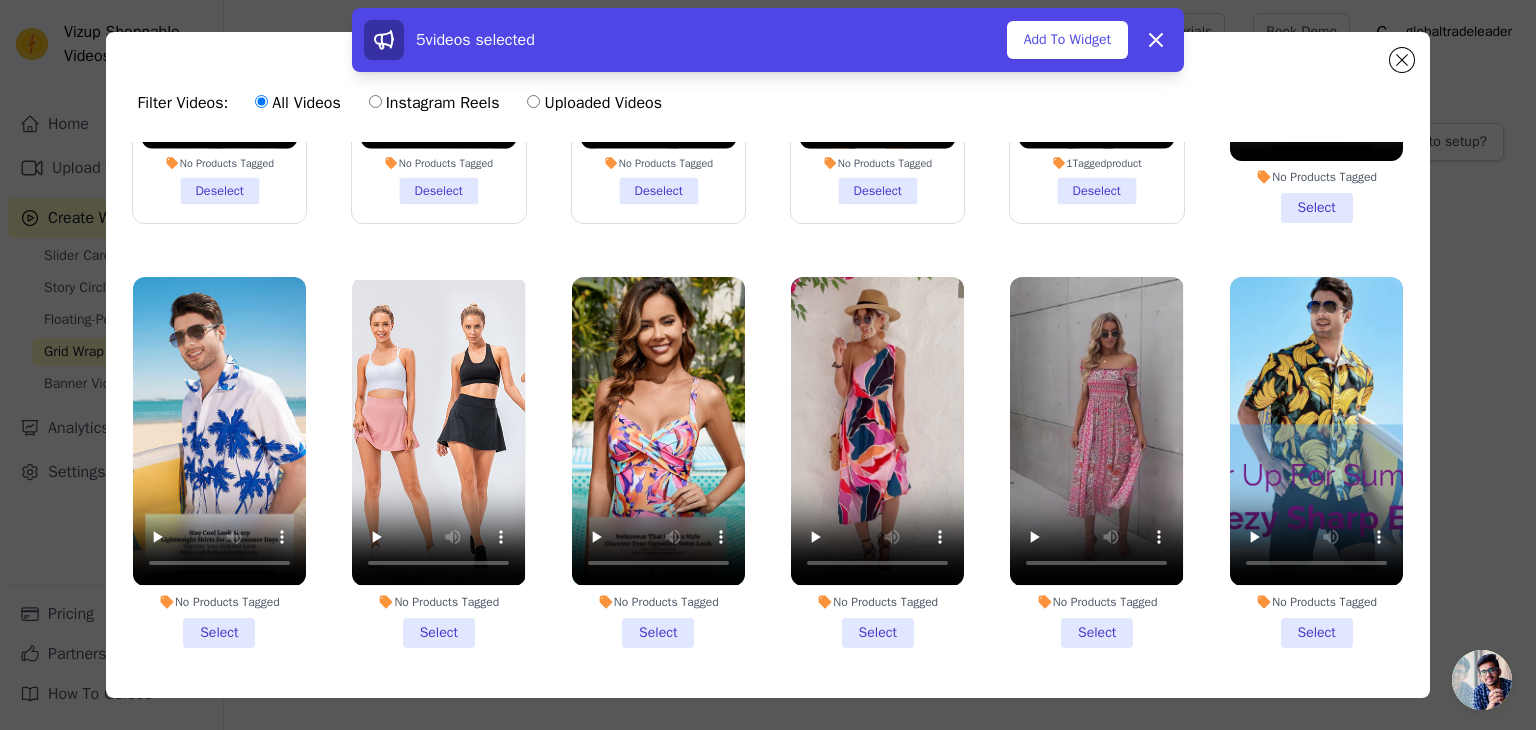 click on "No Products Tagged     Select" at bounding box center [1096, 462] 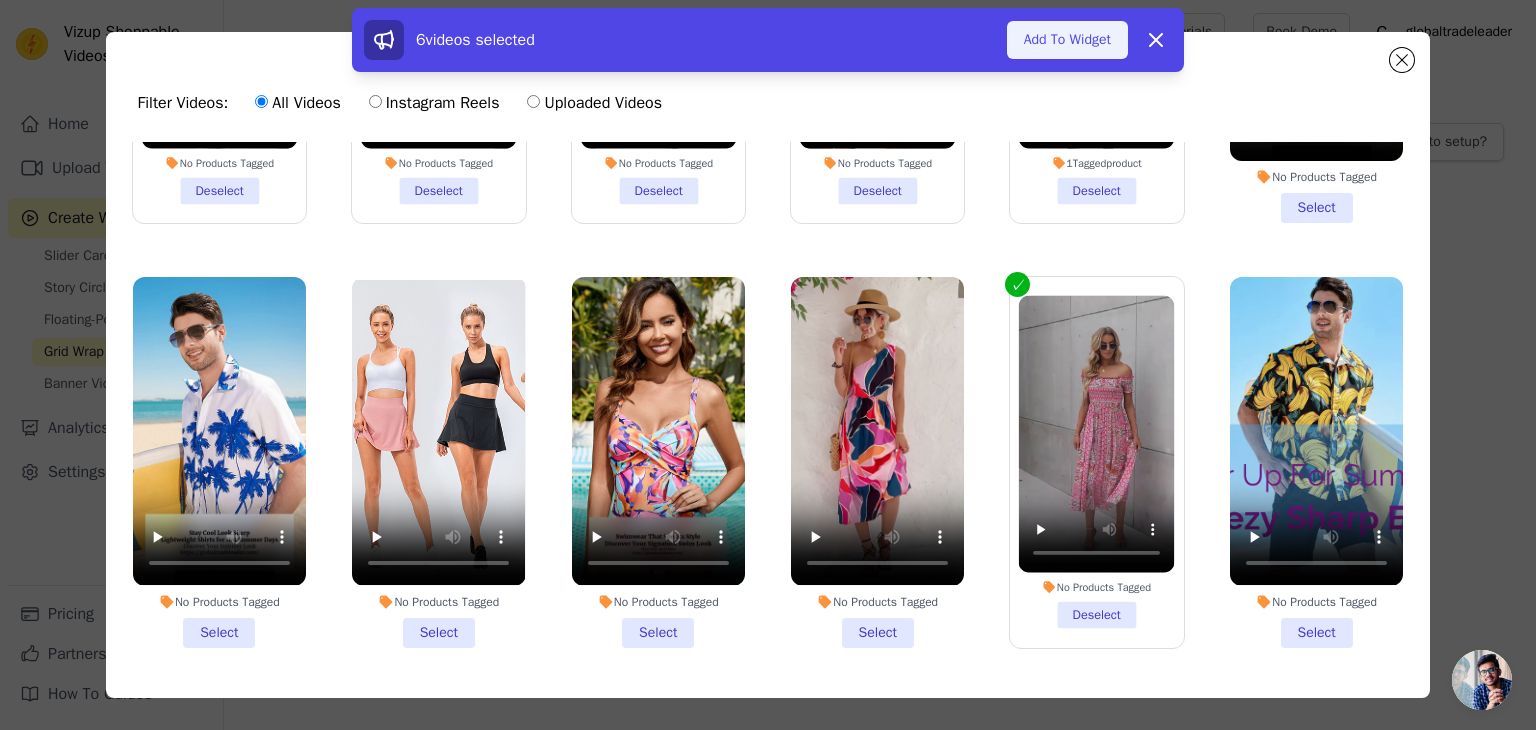 click on "Add To Widget" at bounding box center (1067, 40) 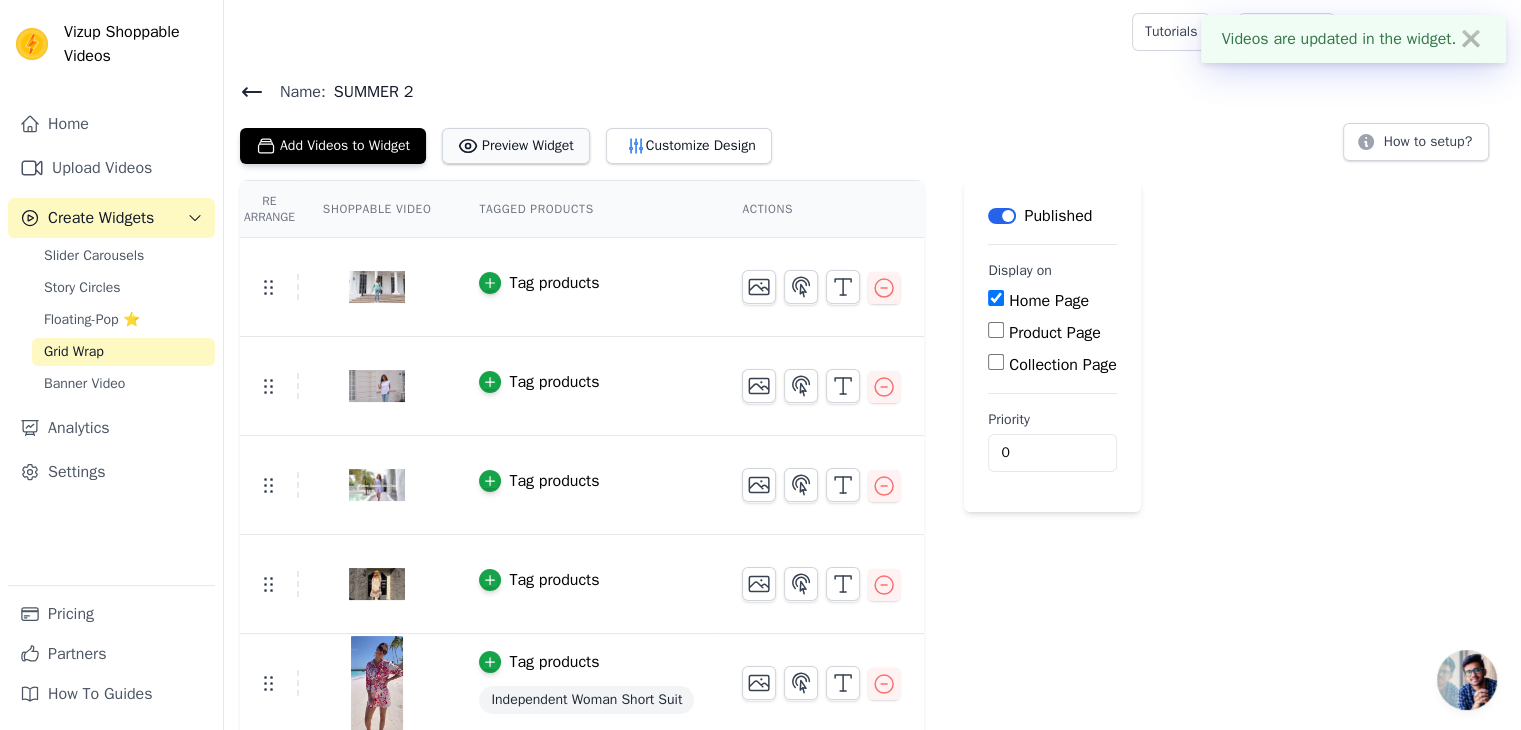 click 